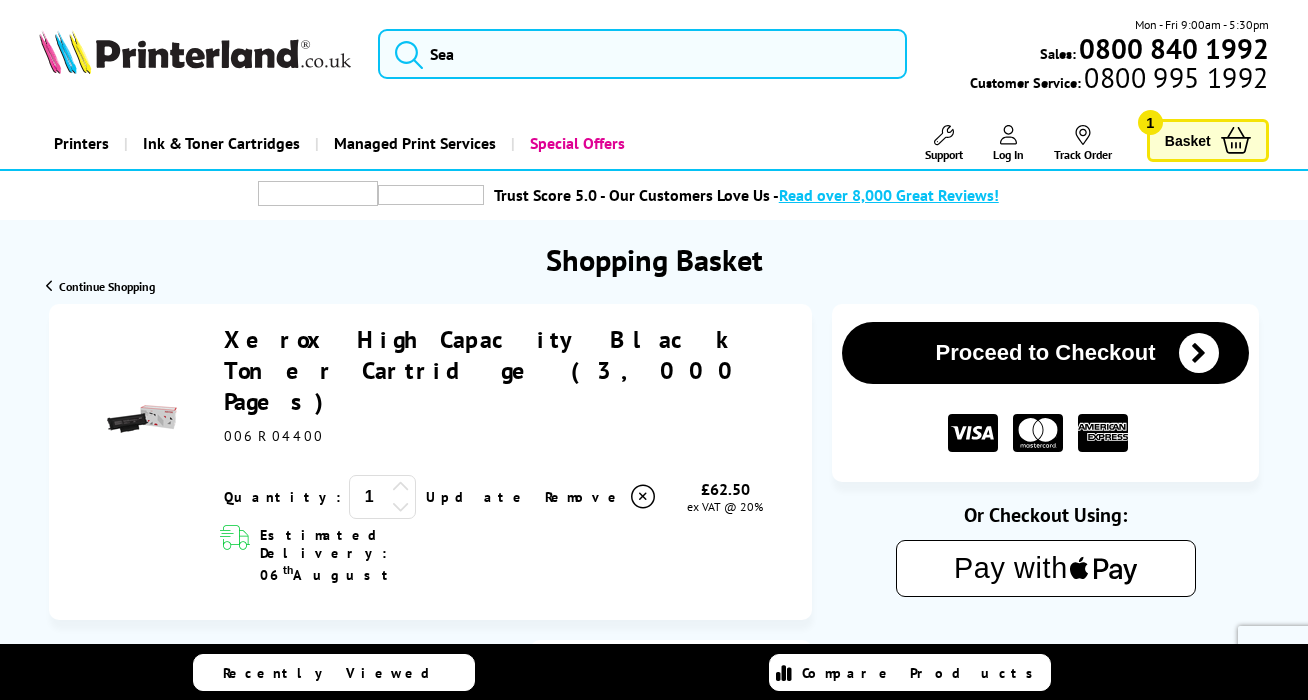 scroll, scrollTop: 0, scrollLeft: 0, axis: both 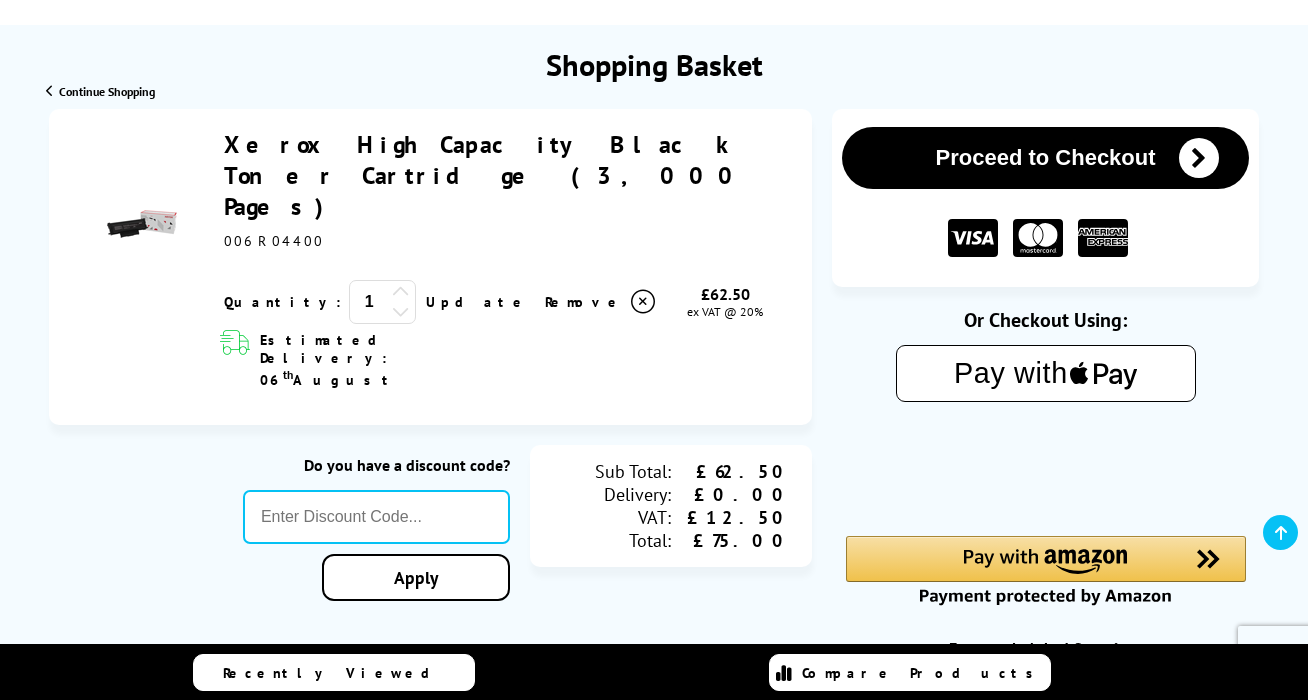 click at bounding box center (1199, 158) 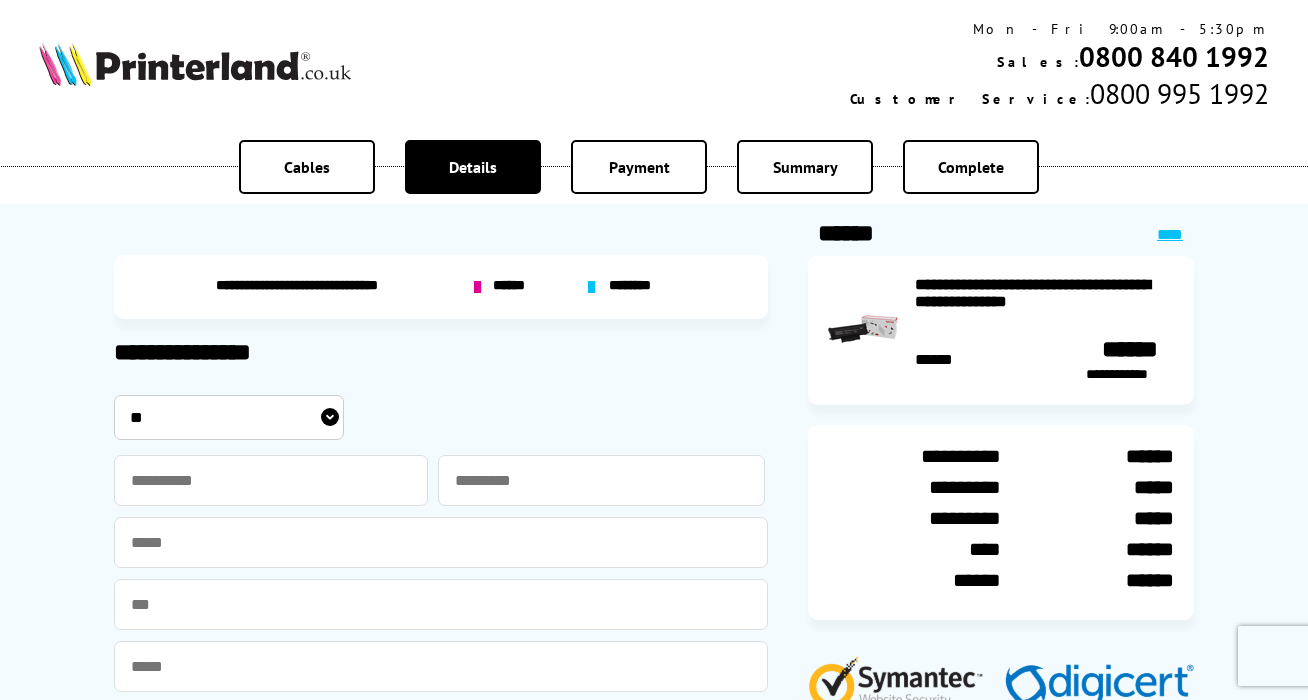 scroll, scrollTop: 0, scrollLeft: 0, axis: both 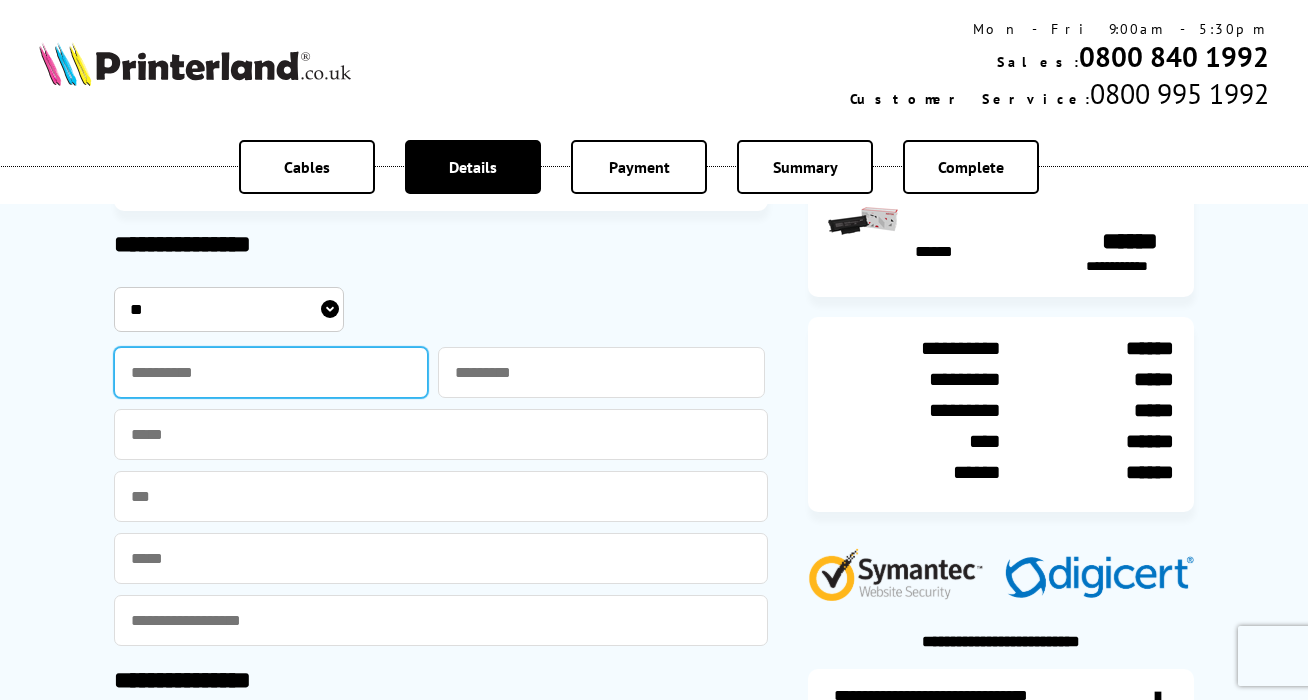 click at bounding box center [271, 372] 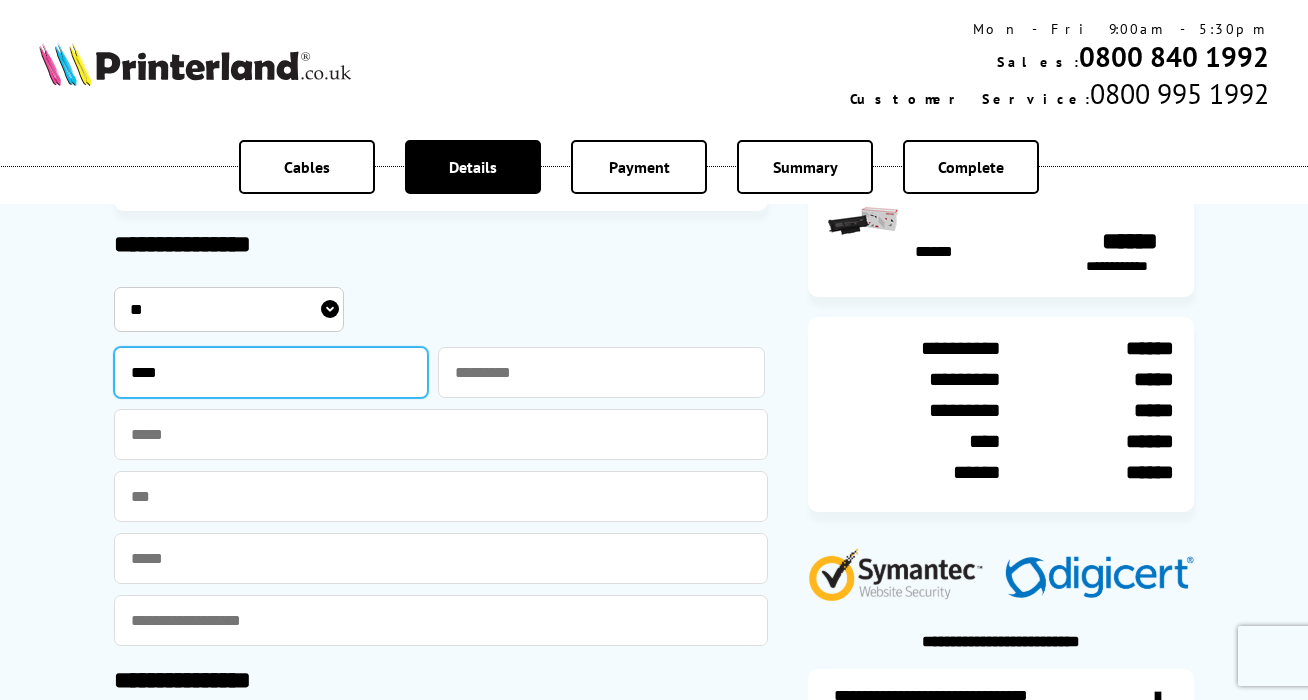 type on "****" 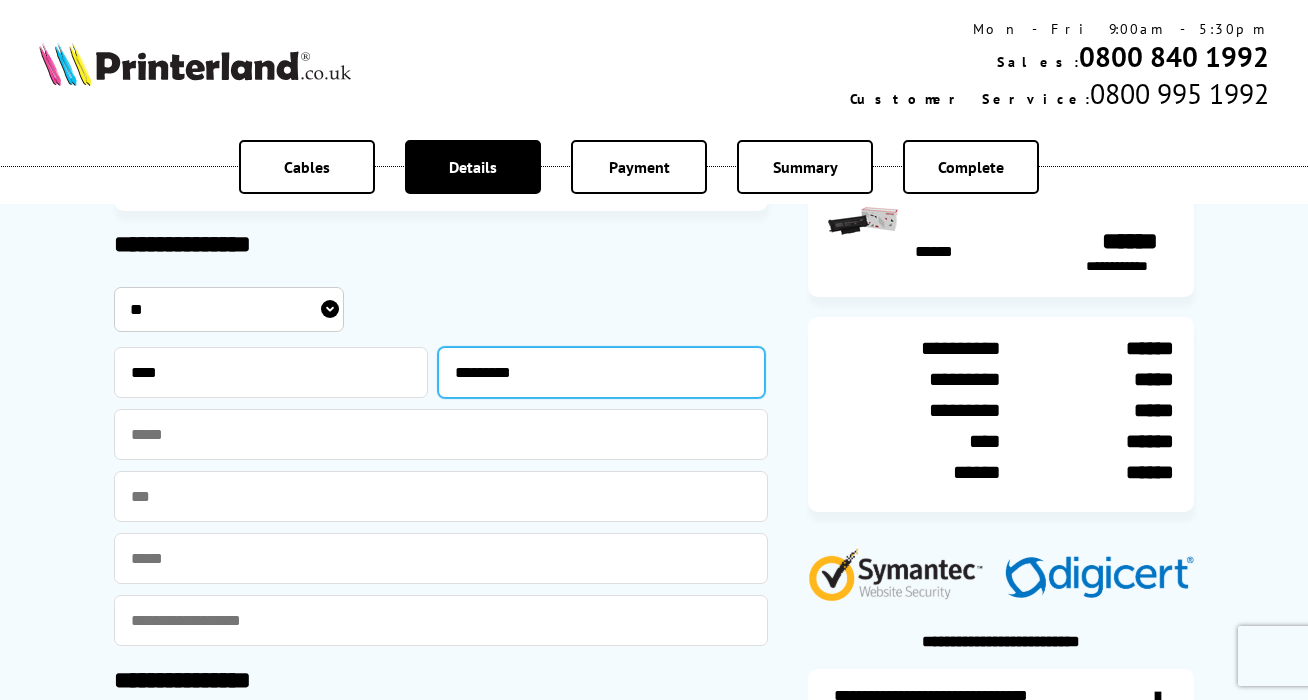 type on "*********" 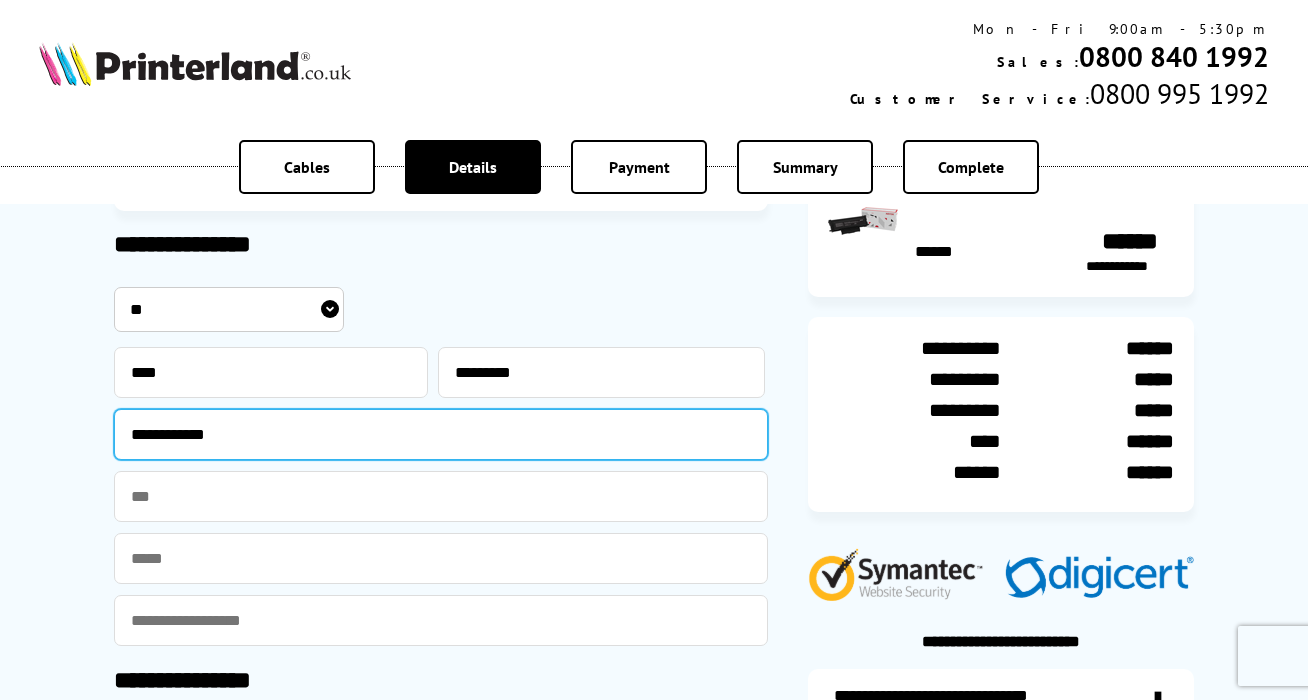 scroll, scrollTop: 137, scrollLeft: 0, axis: vertical 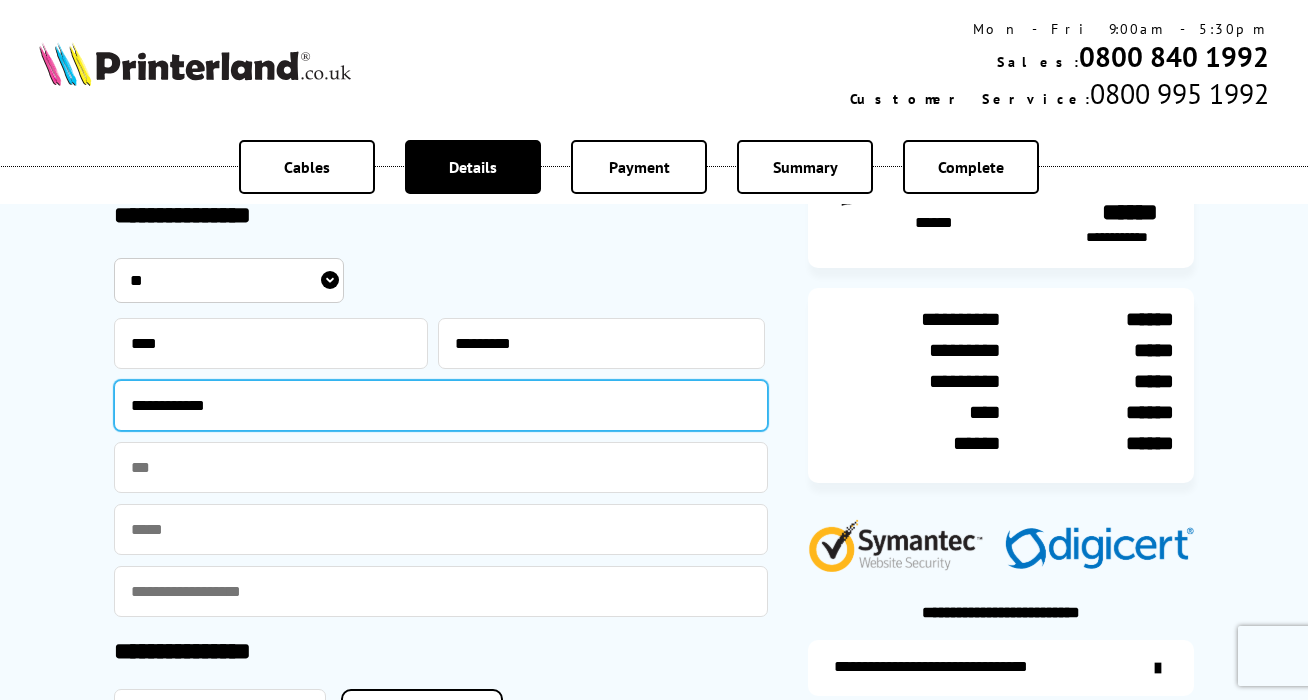 type on "**********" 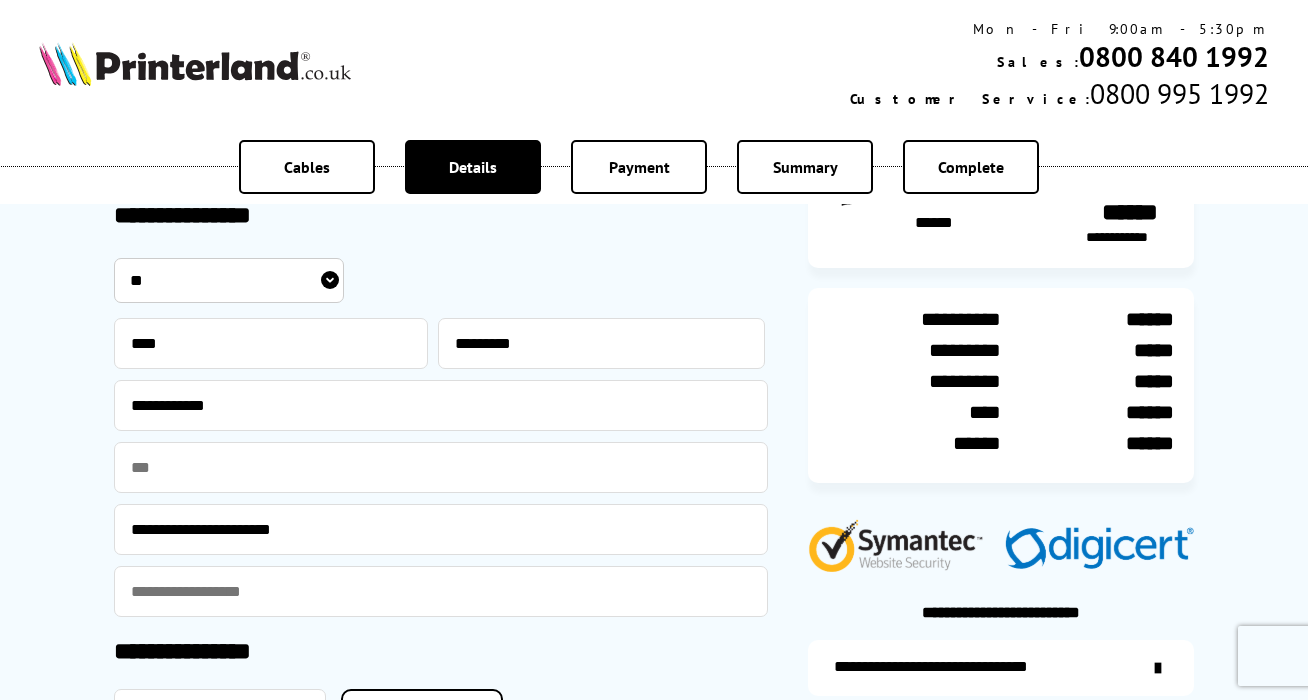 type on "**********" 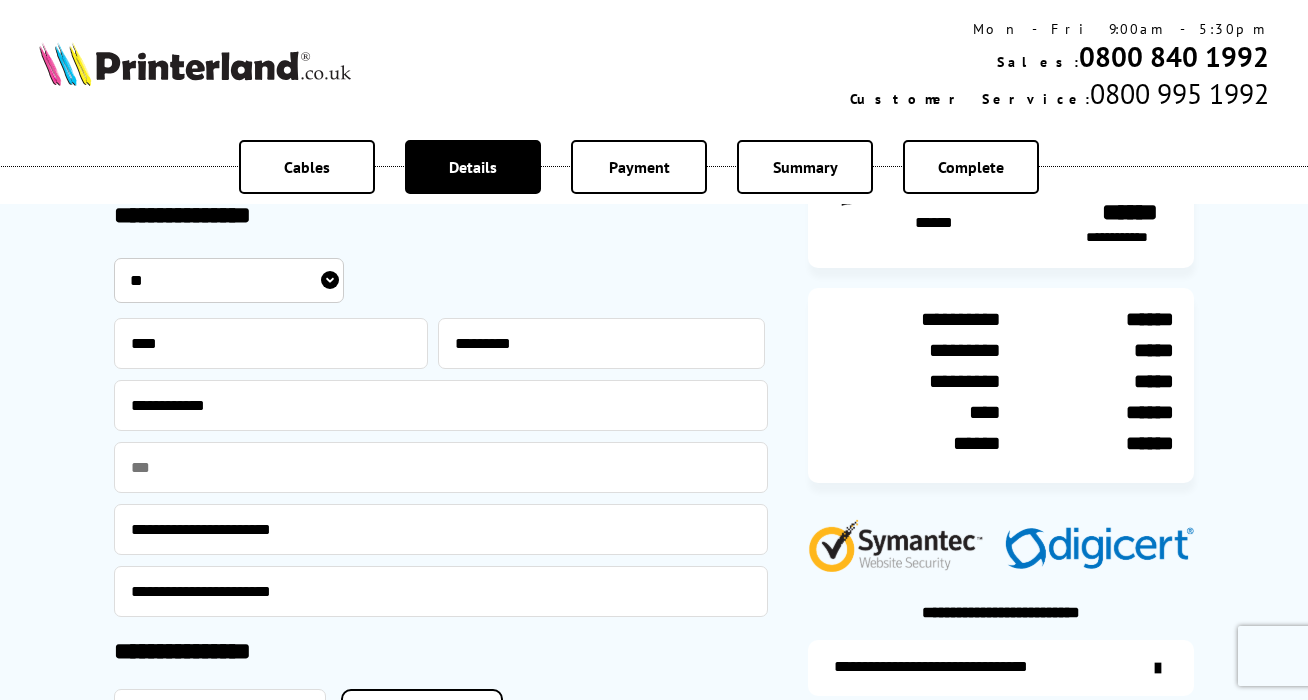 type on "**********" 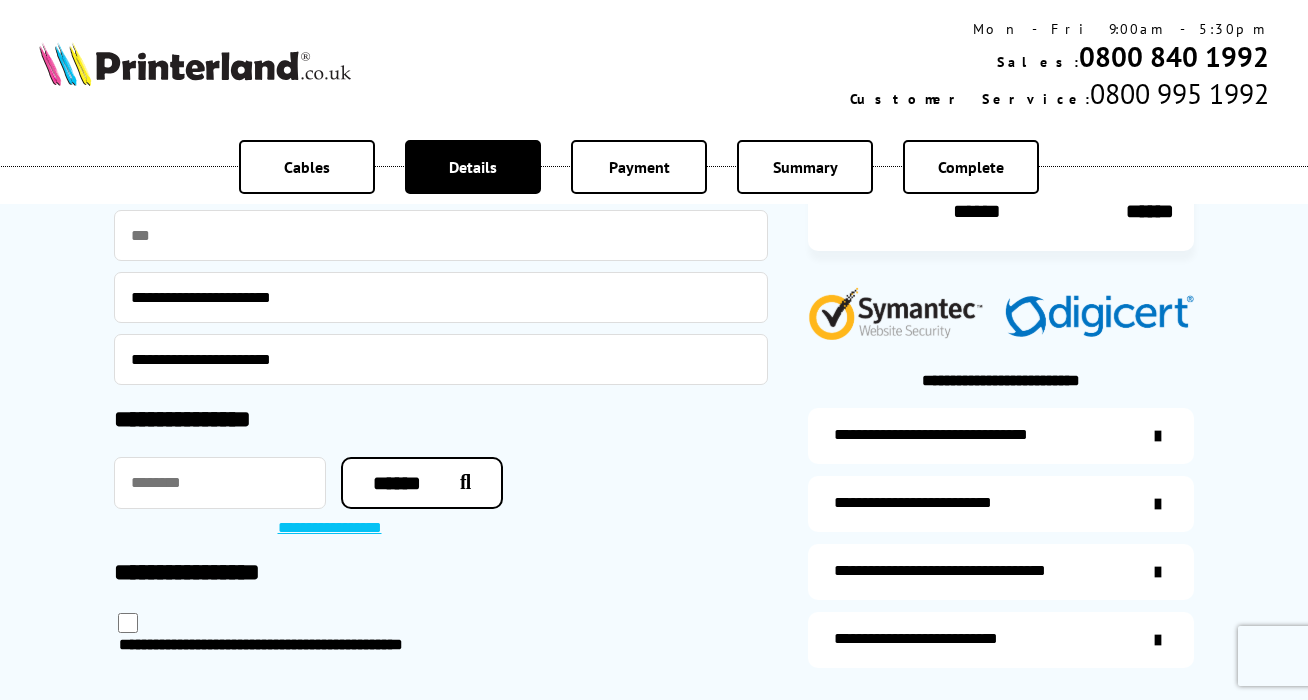 scroll, scrollTop: 384, scrollLeft: 0, axis: vertical 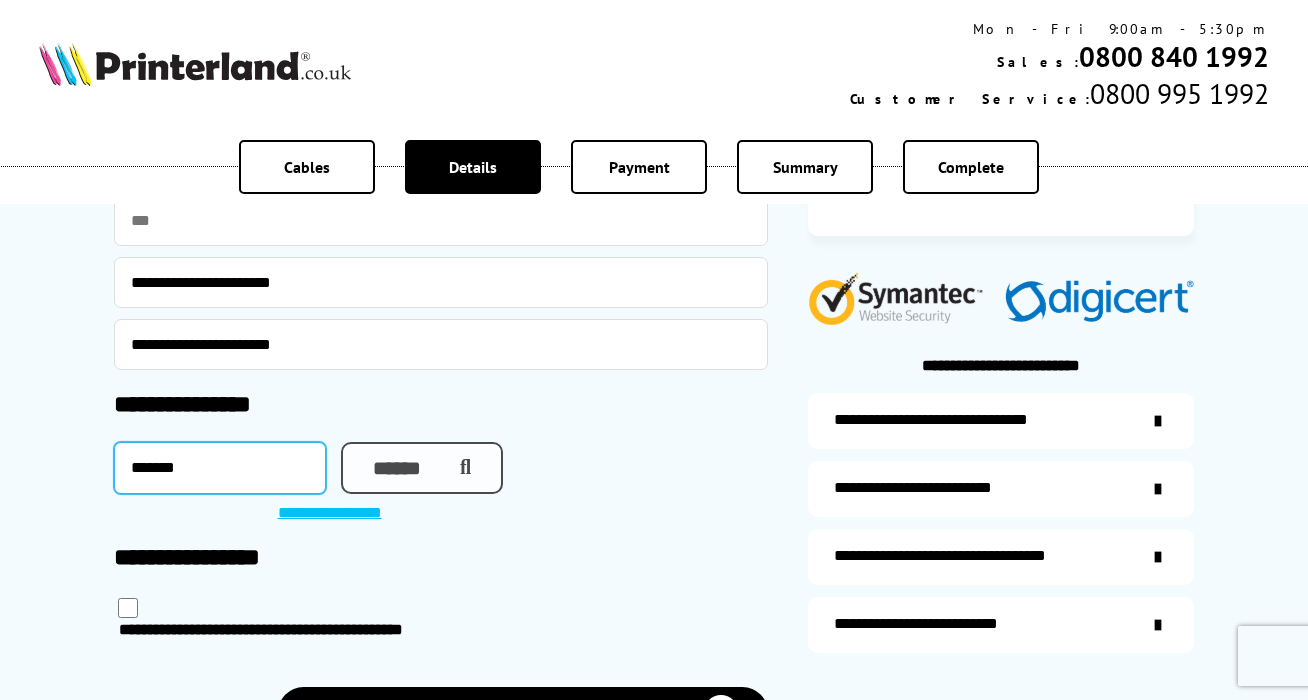 type on "*******" 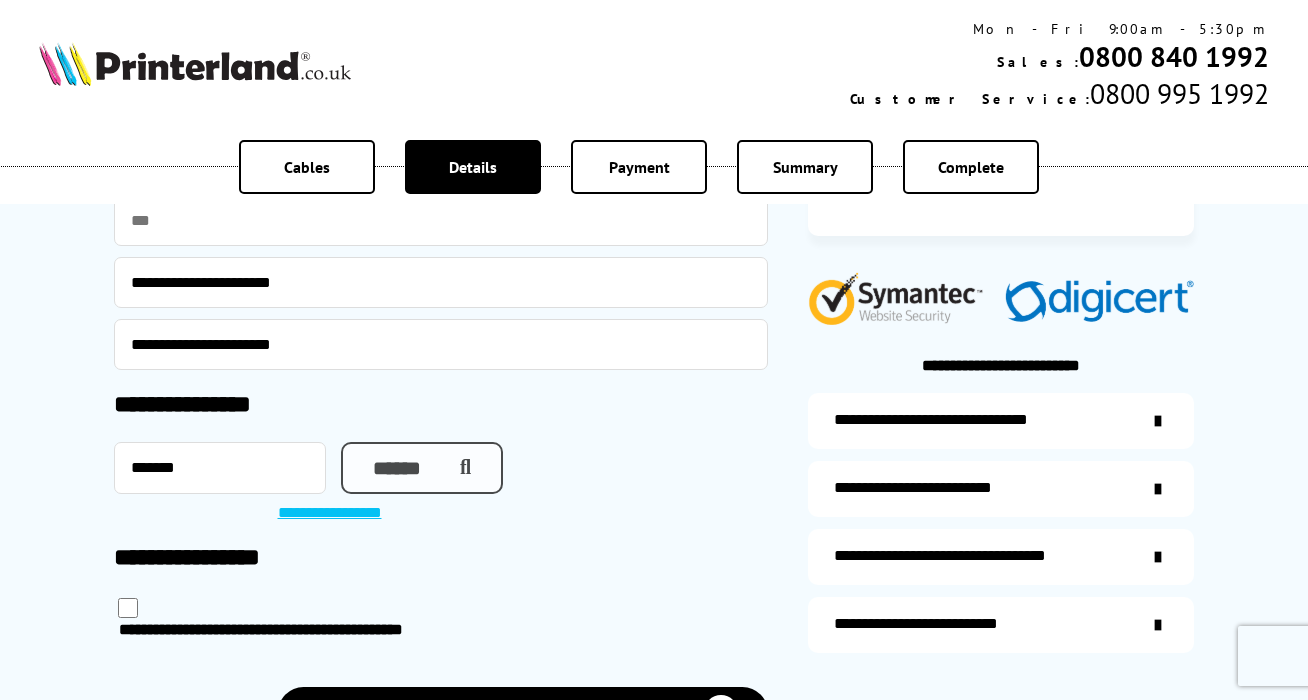 click on "******" at bounding box center (422, 468) 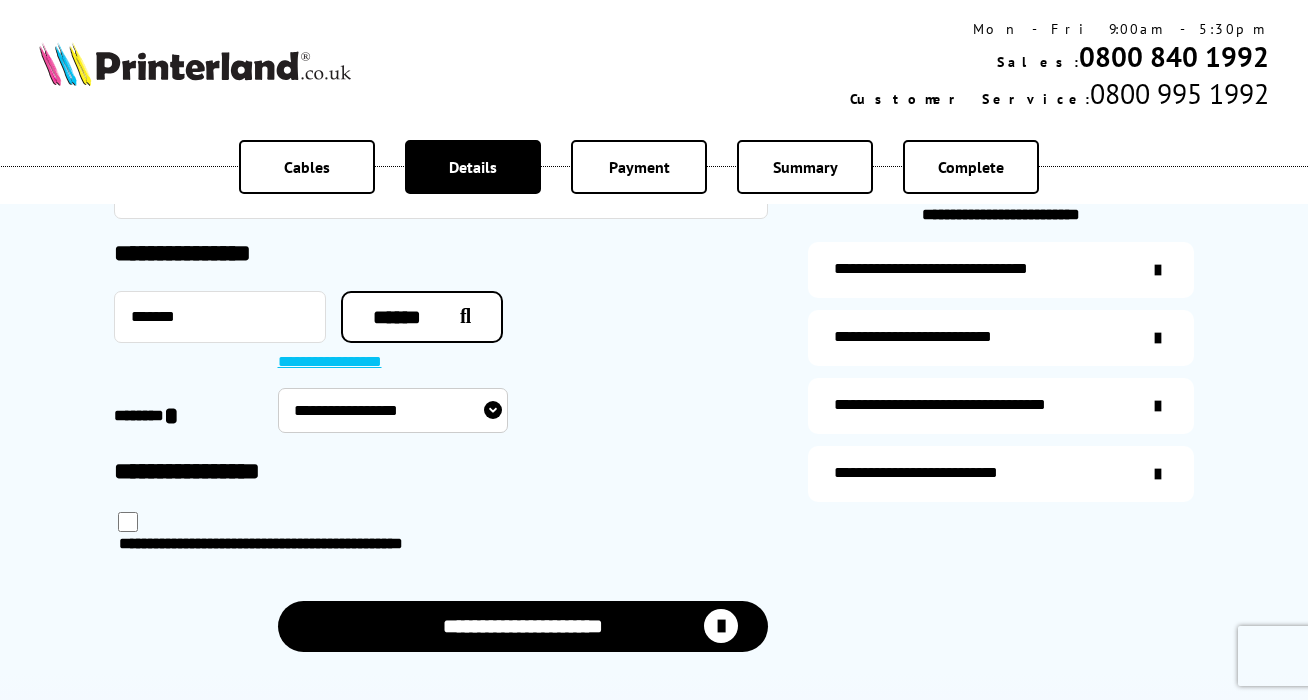 scroll, scrollTop: 568, scrollLeft: 0, axis: vertical 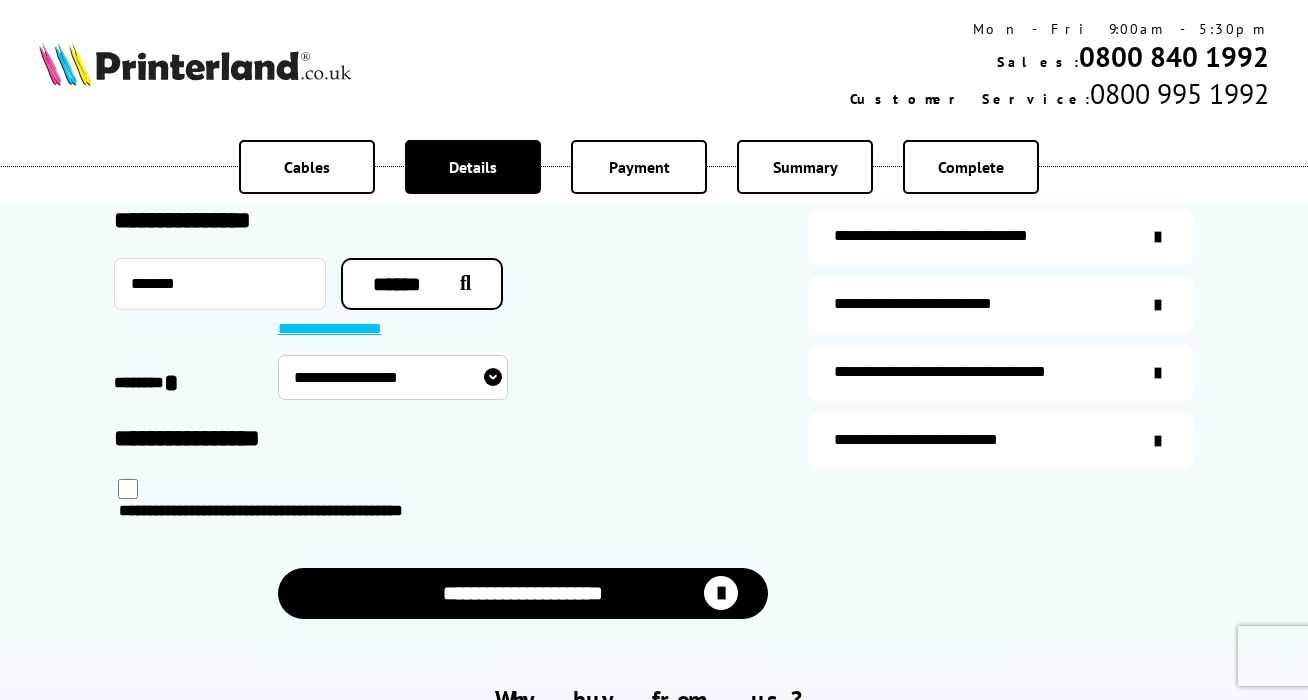 select on "**********" 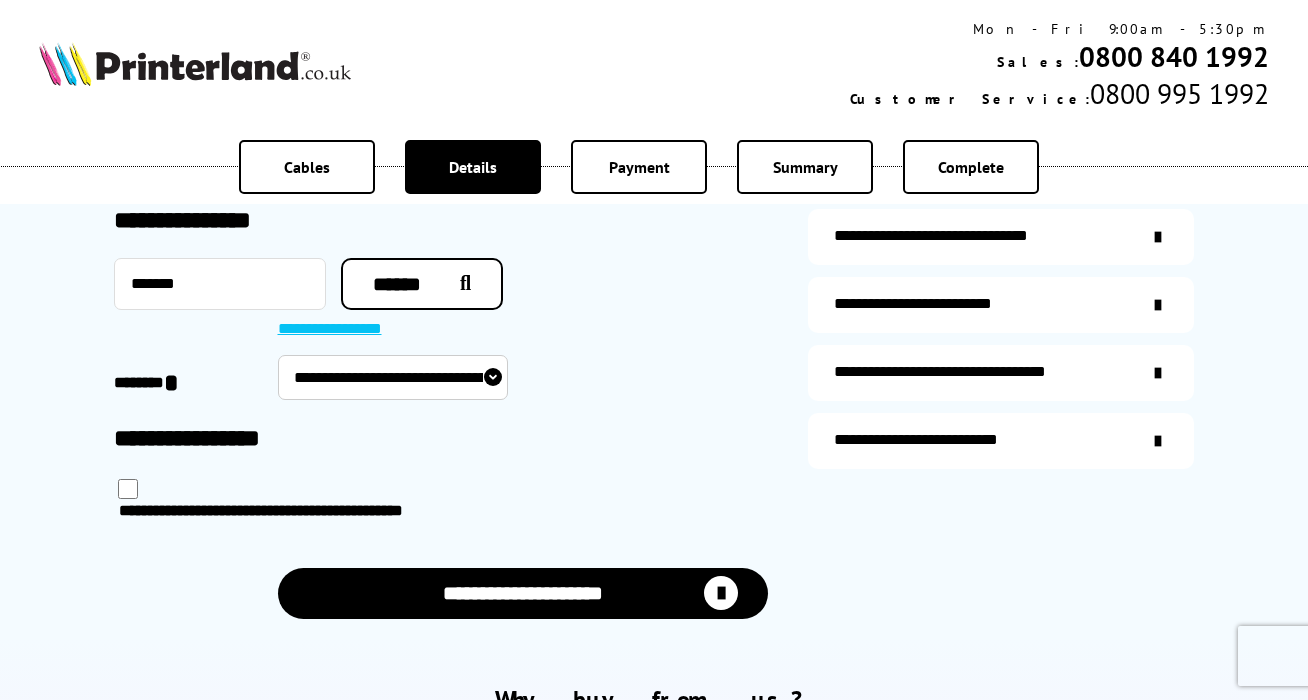 select on "**********" 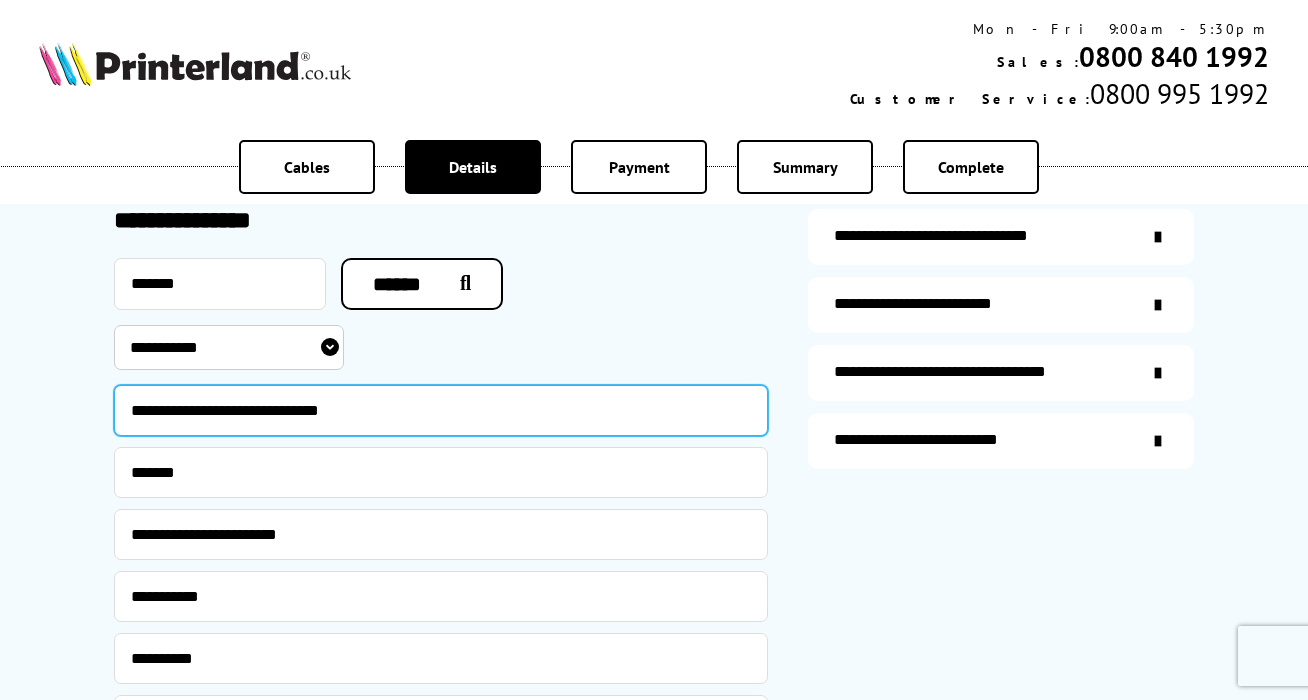type on "**********" 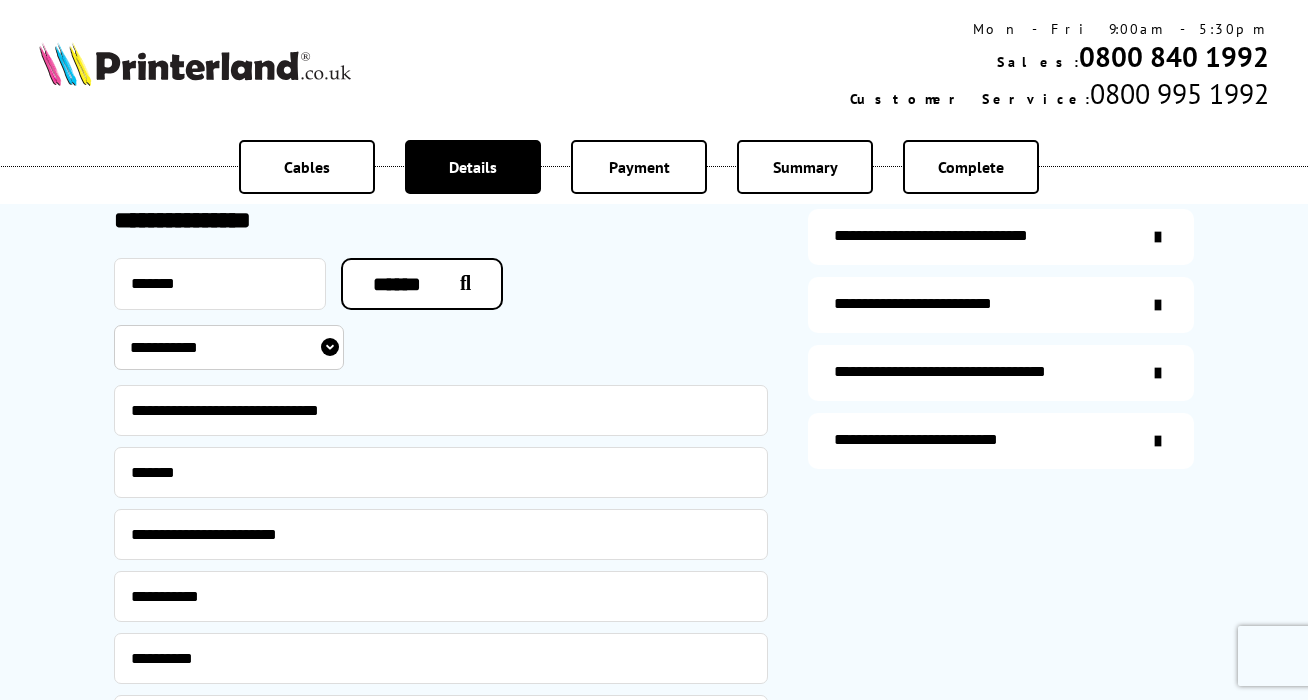 click on "**********" at bounding box center (1001, 306) 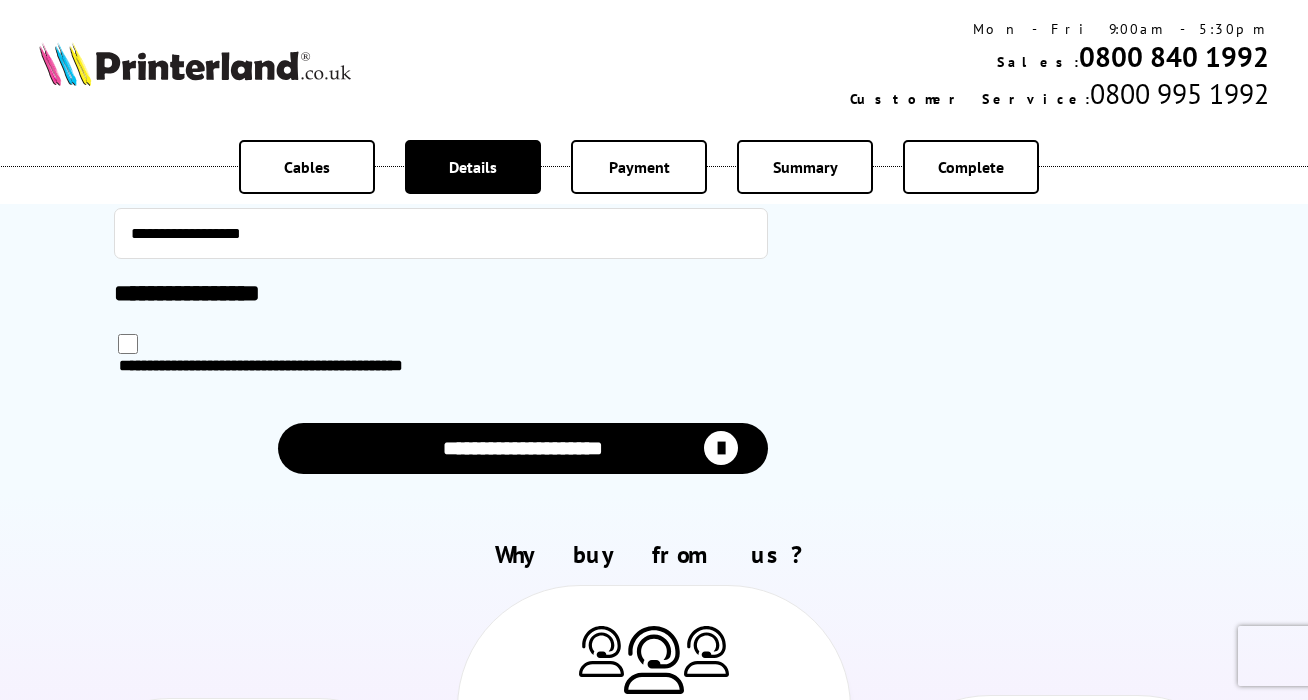 scroll, scrollTop: 1056, scrollLeft: 0, axis: vertical 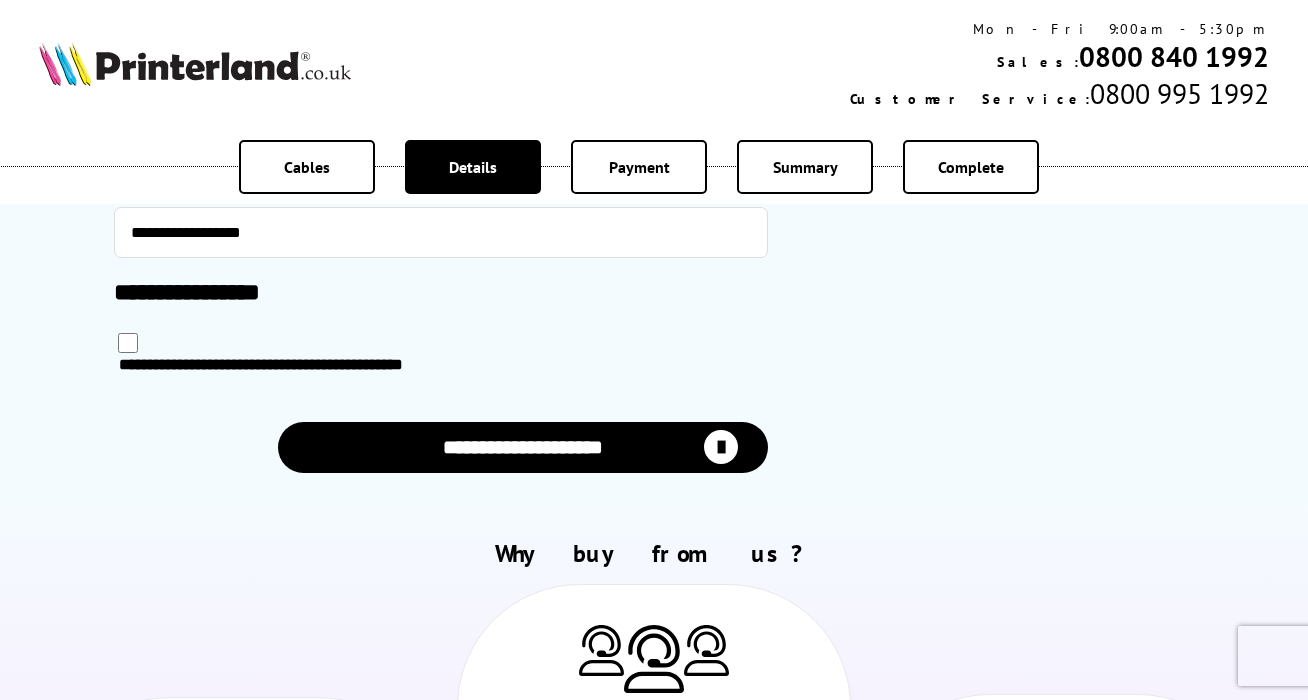 click at bounding box center (721, 447) 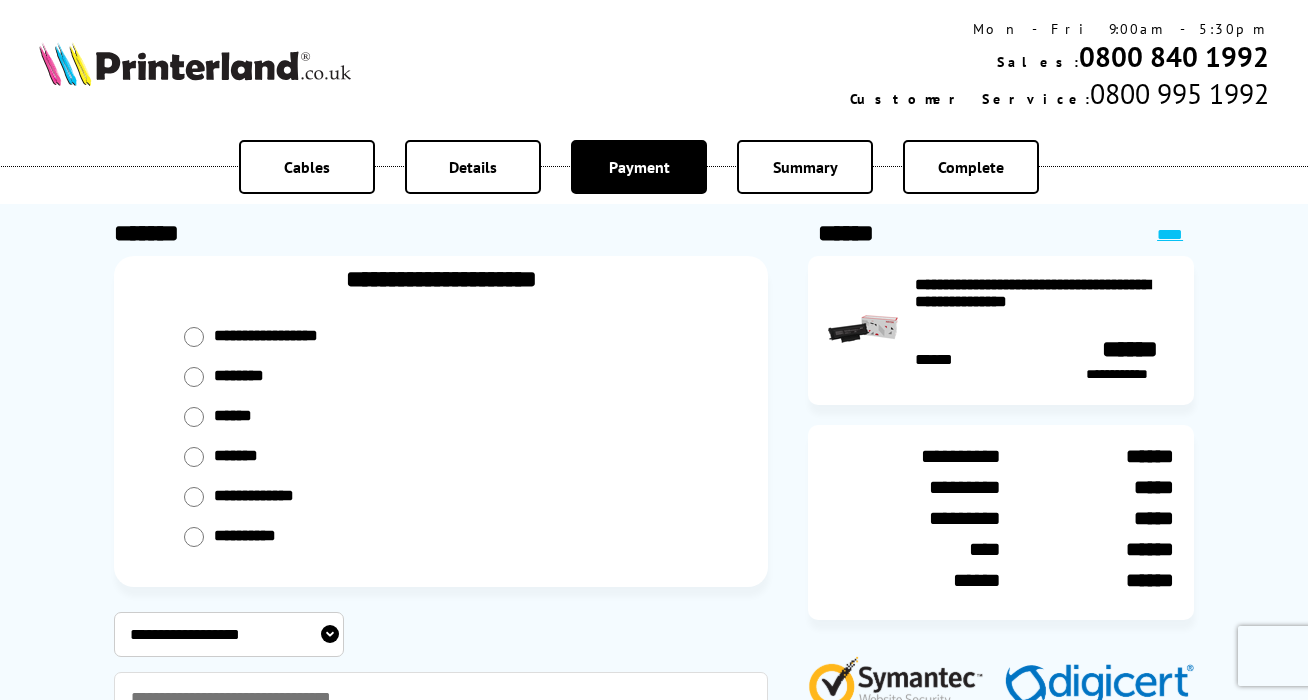 scroll, scrollTop: 0, scrollLeft: 0, axis: both 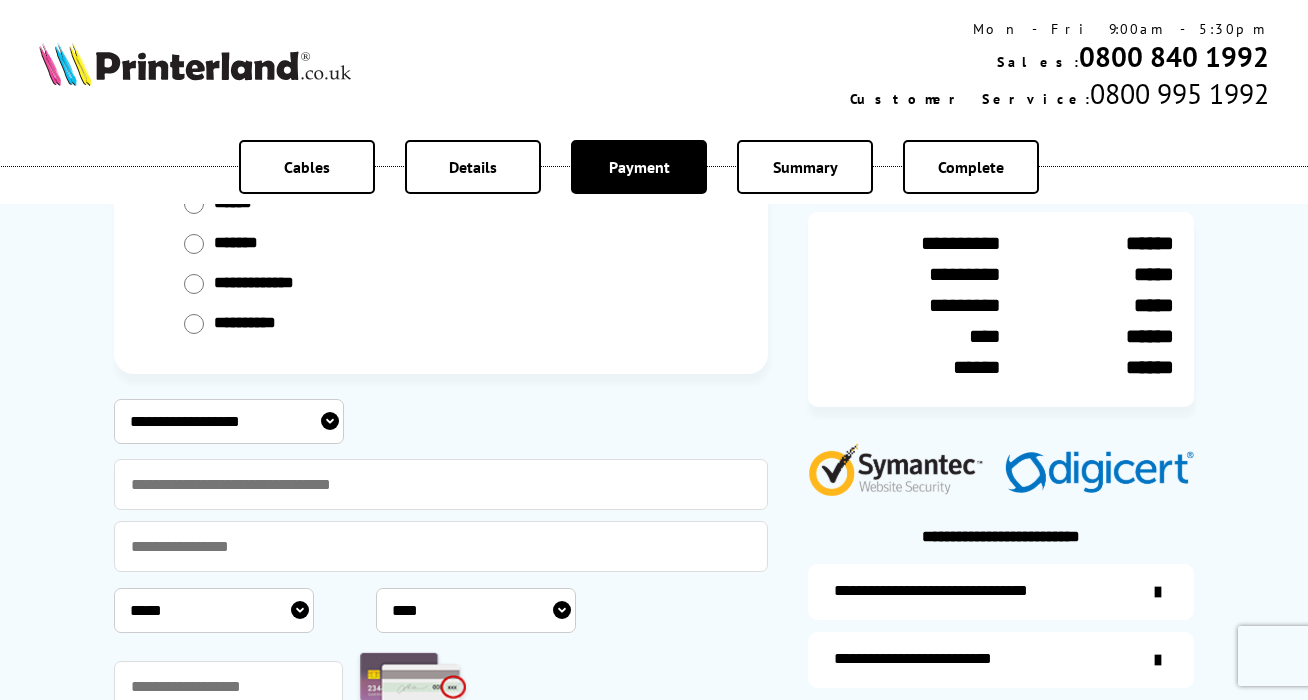select on "**********" 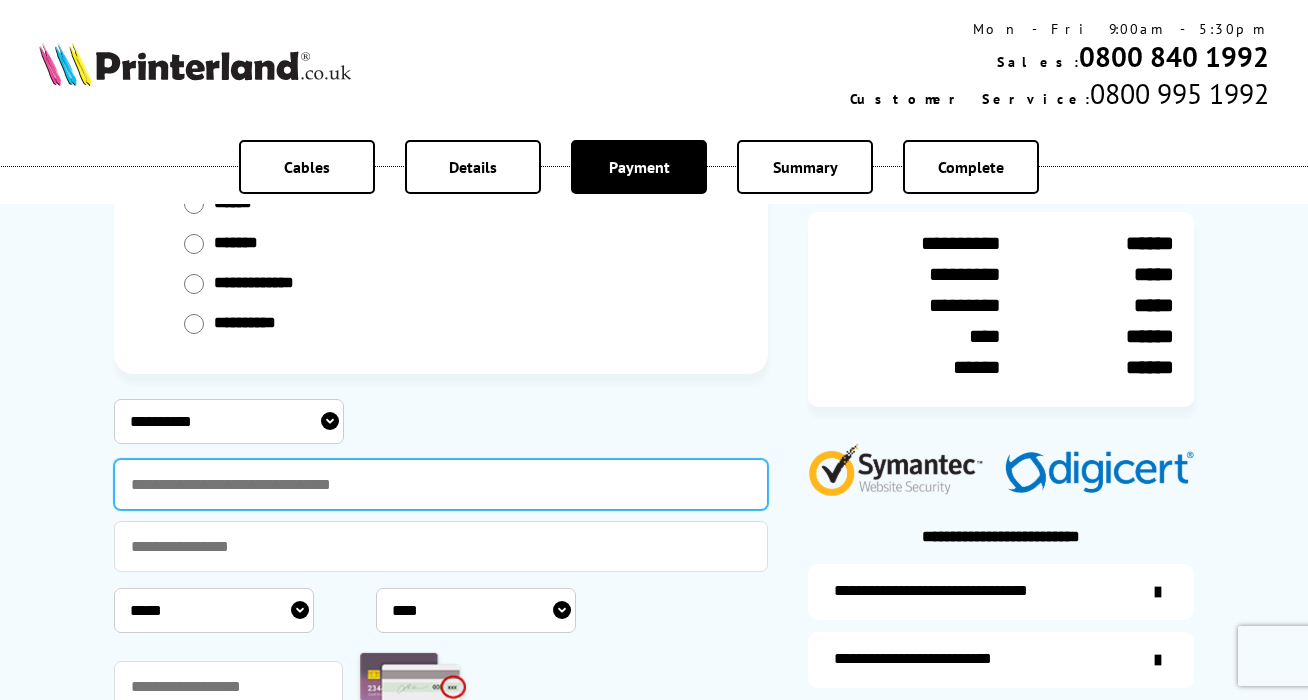 click at bounding box center [441, 484] 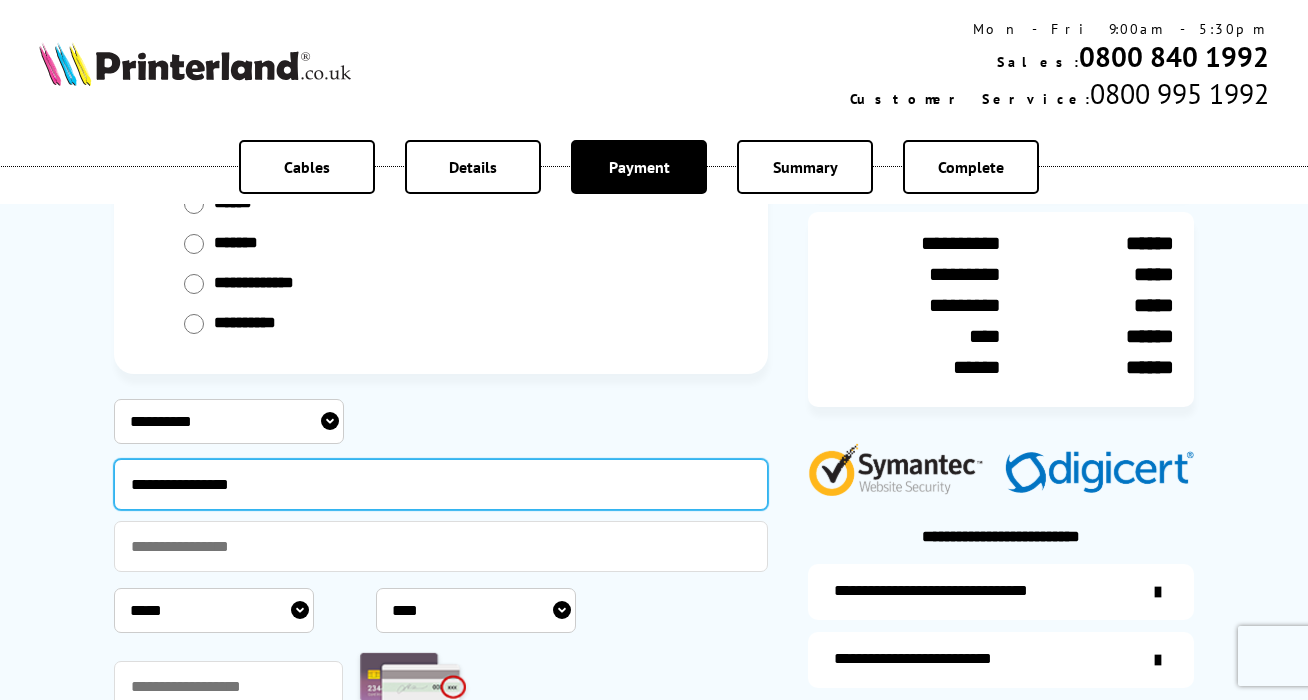 type on "**********" 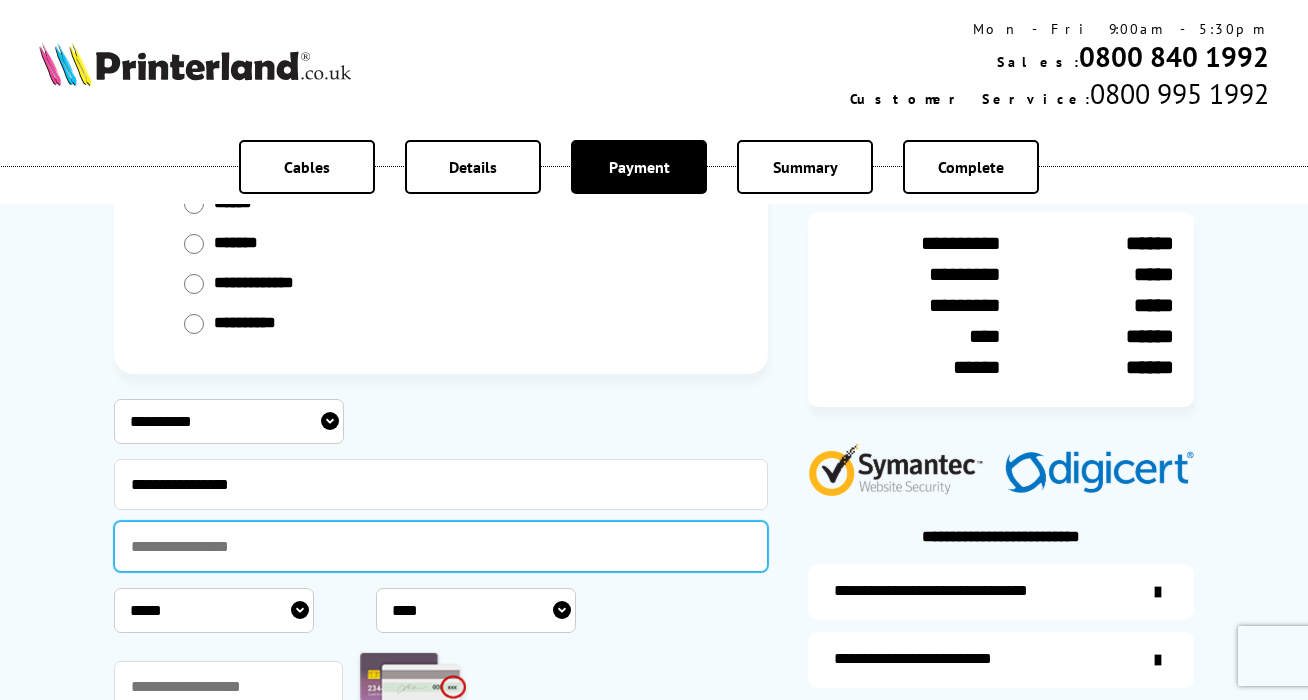 click at bounding box center (441, 546) 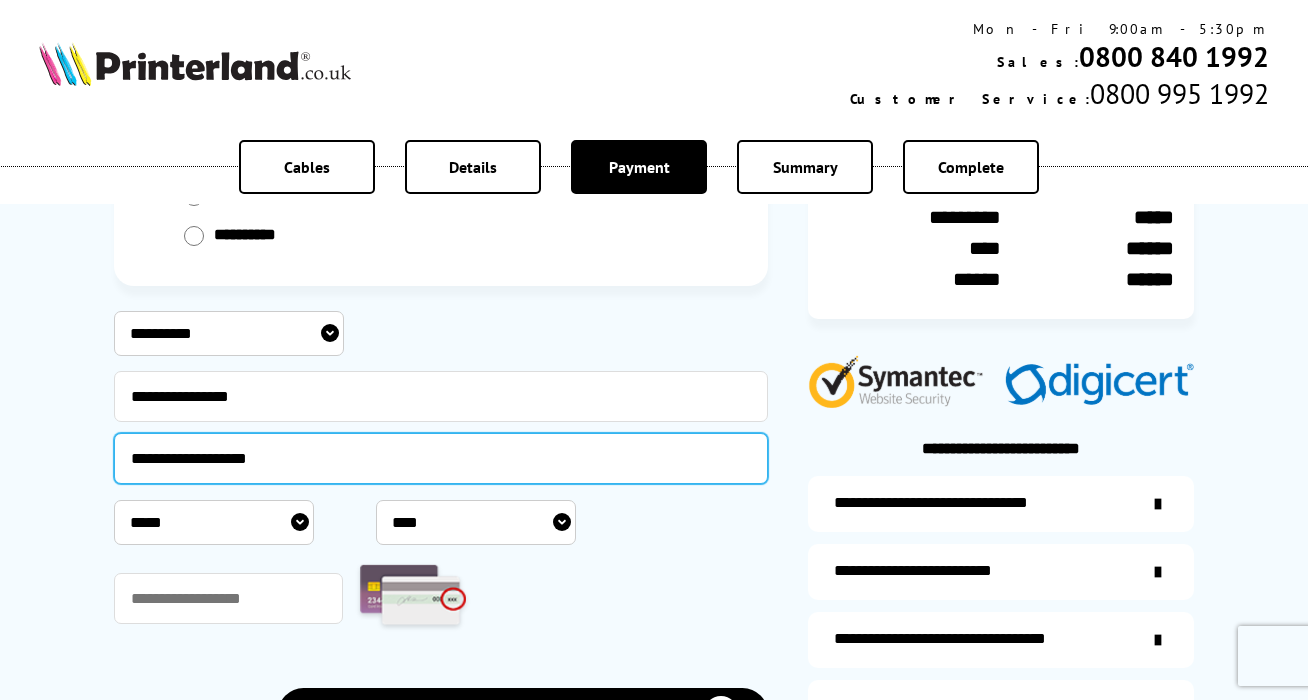 scroll, scrollTop: 311, scrollLeft: 0, axis: vertical 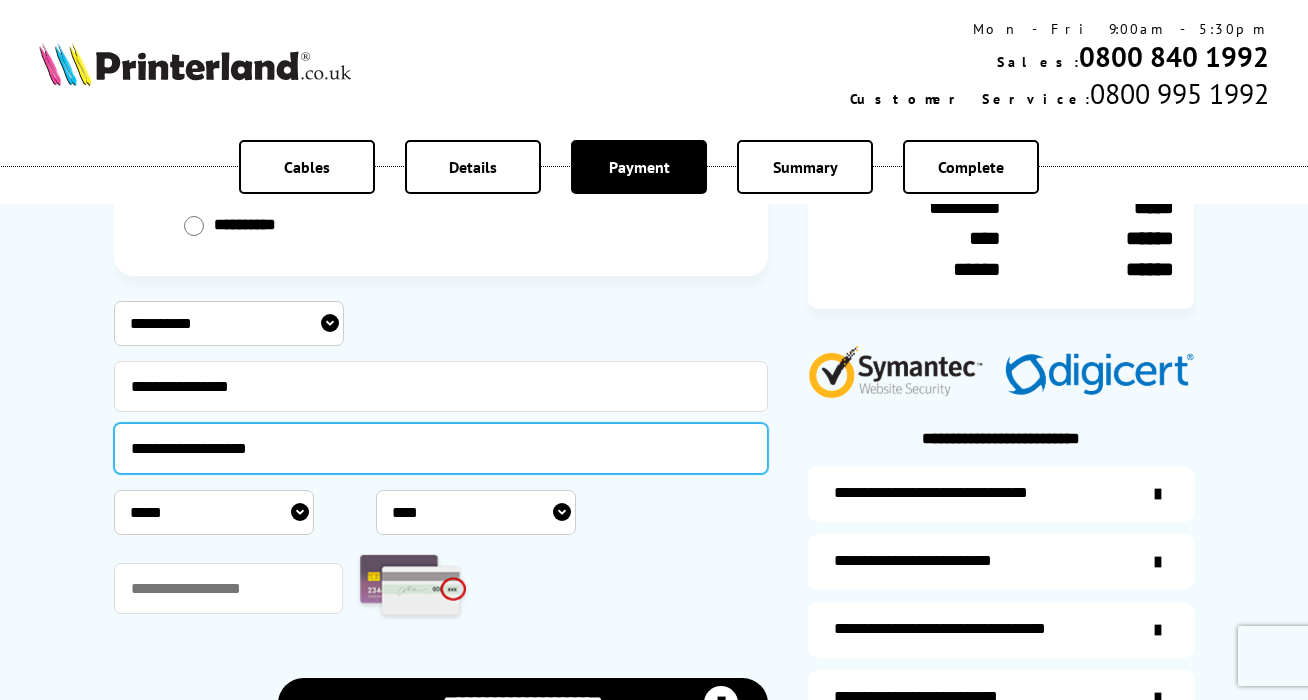 type on "**********" 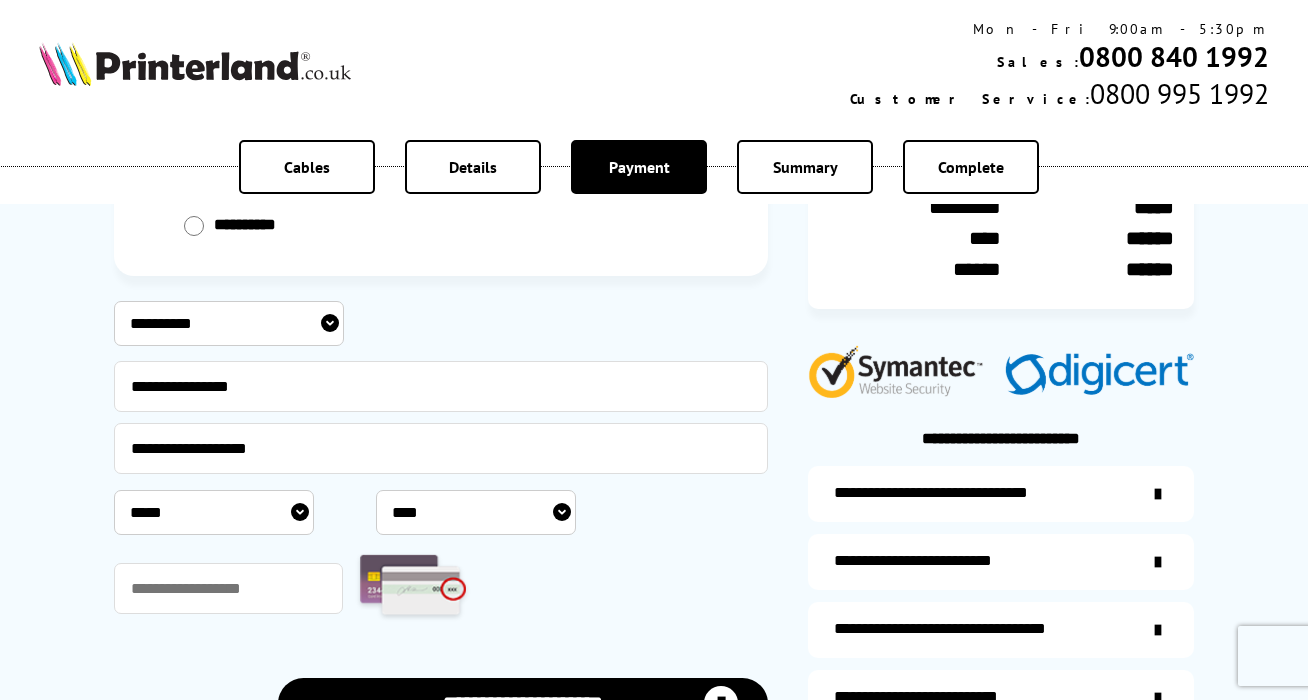 select on "*" 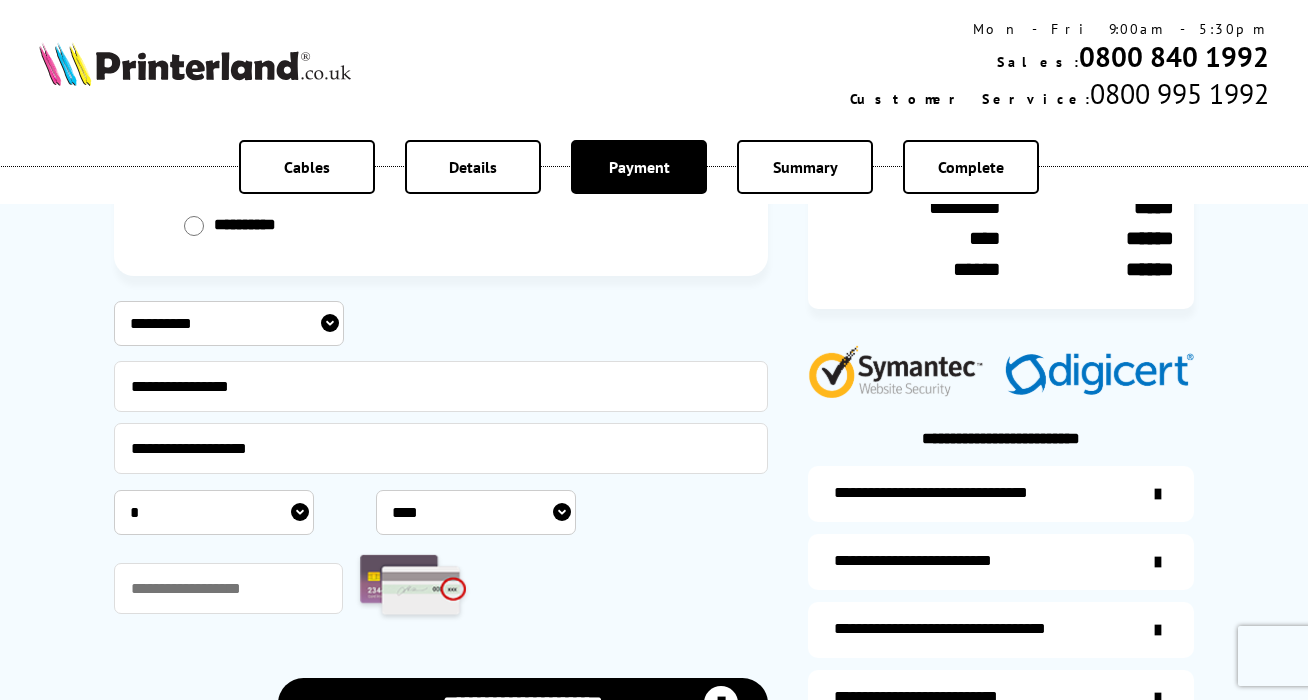 select on "****" 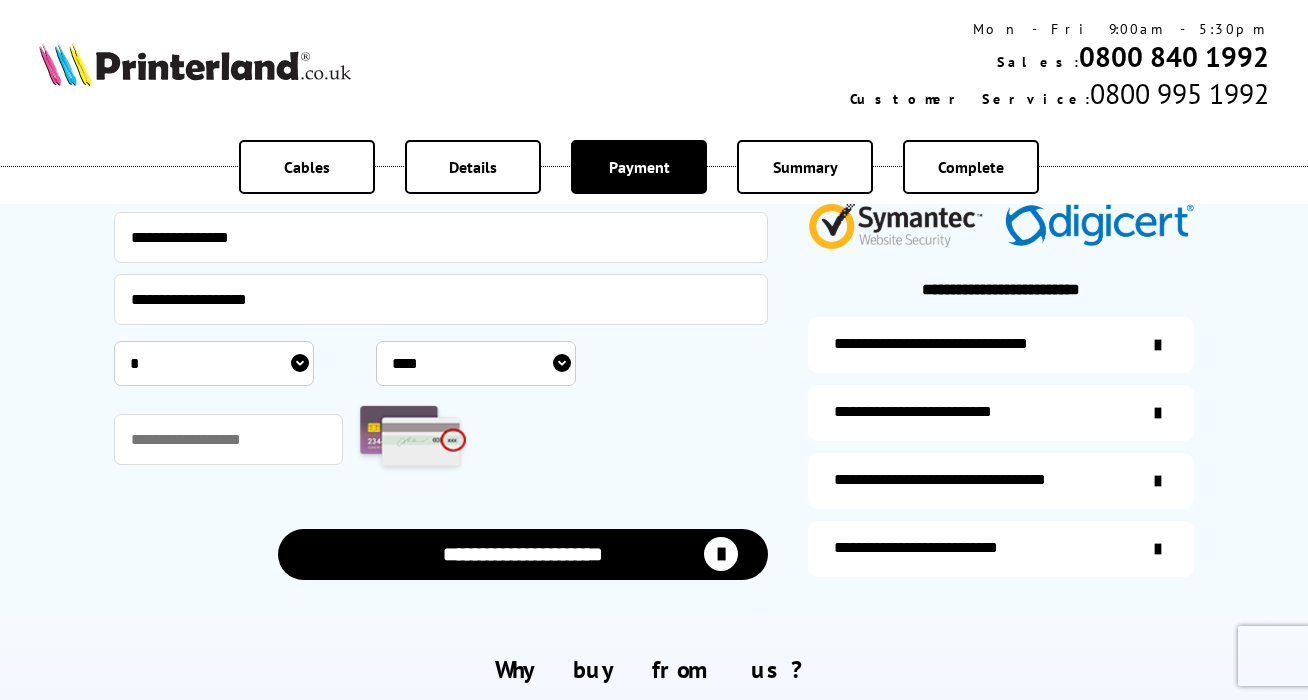 scroll, scrollTop: 461, scrollLeft: 0, axis: vertical 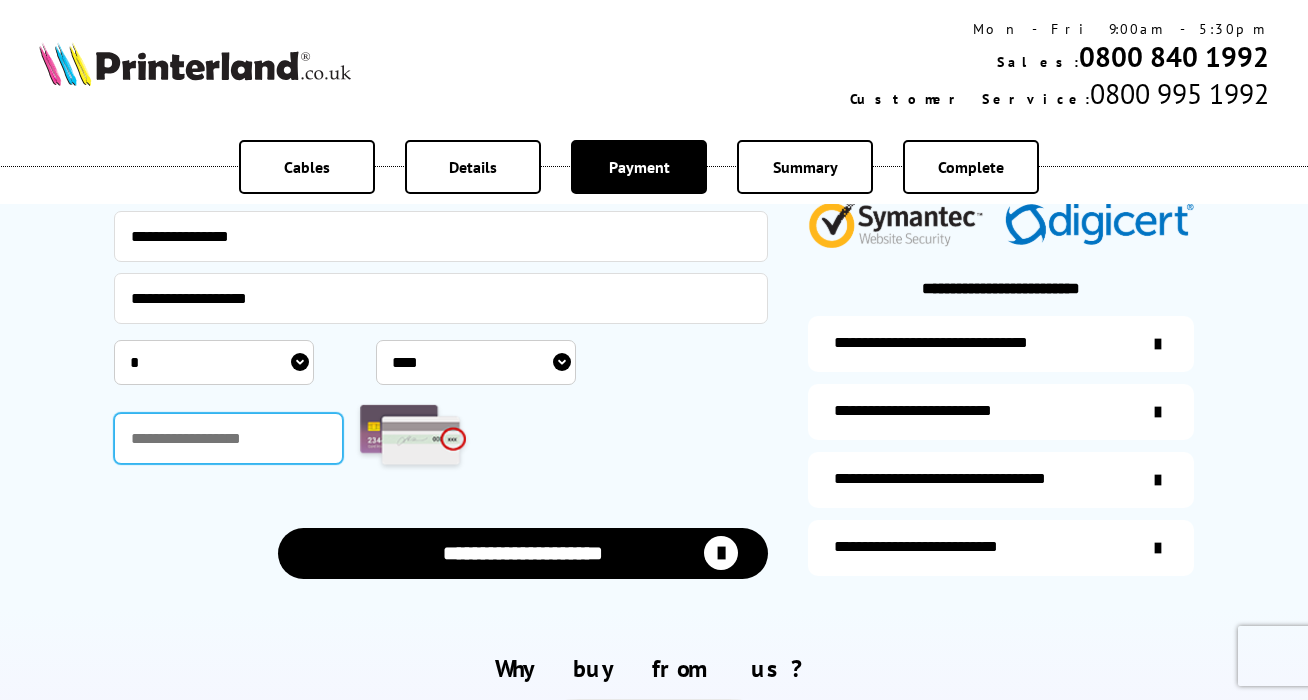 click at bounding box center [228, 438] 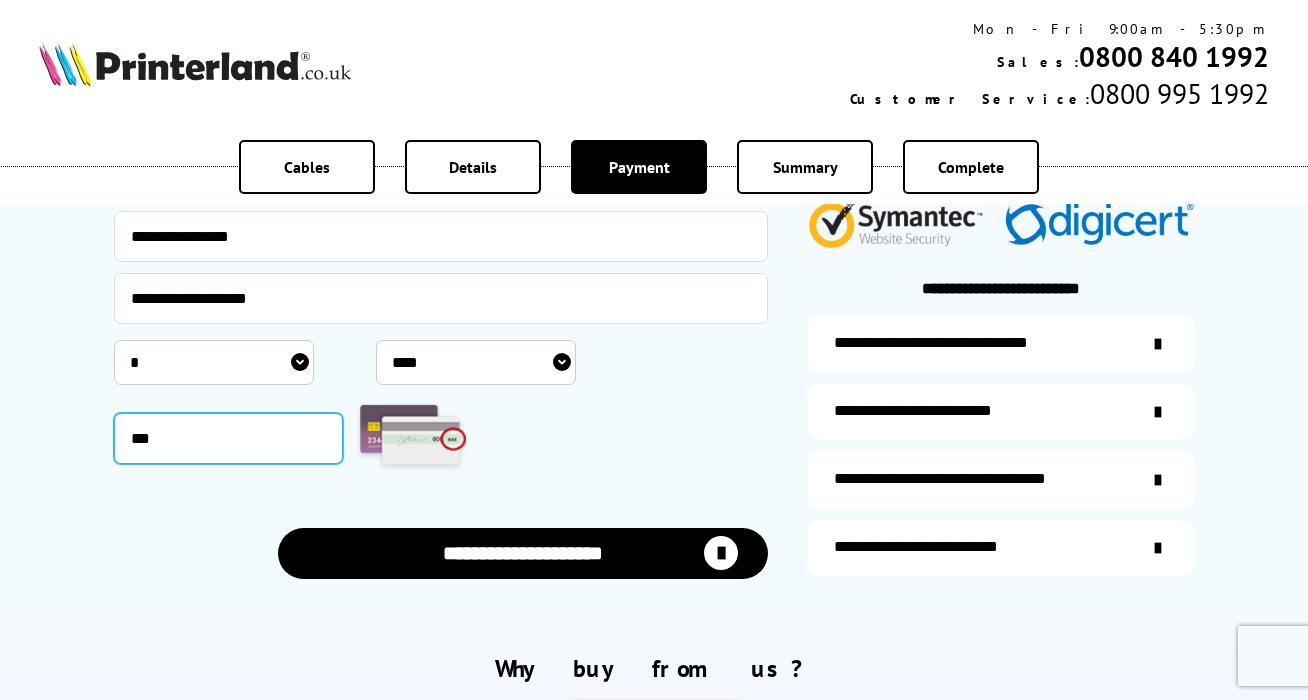 type on "***" 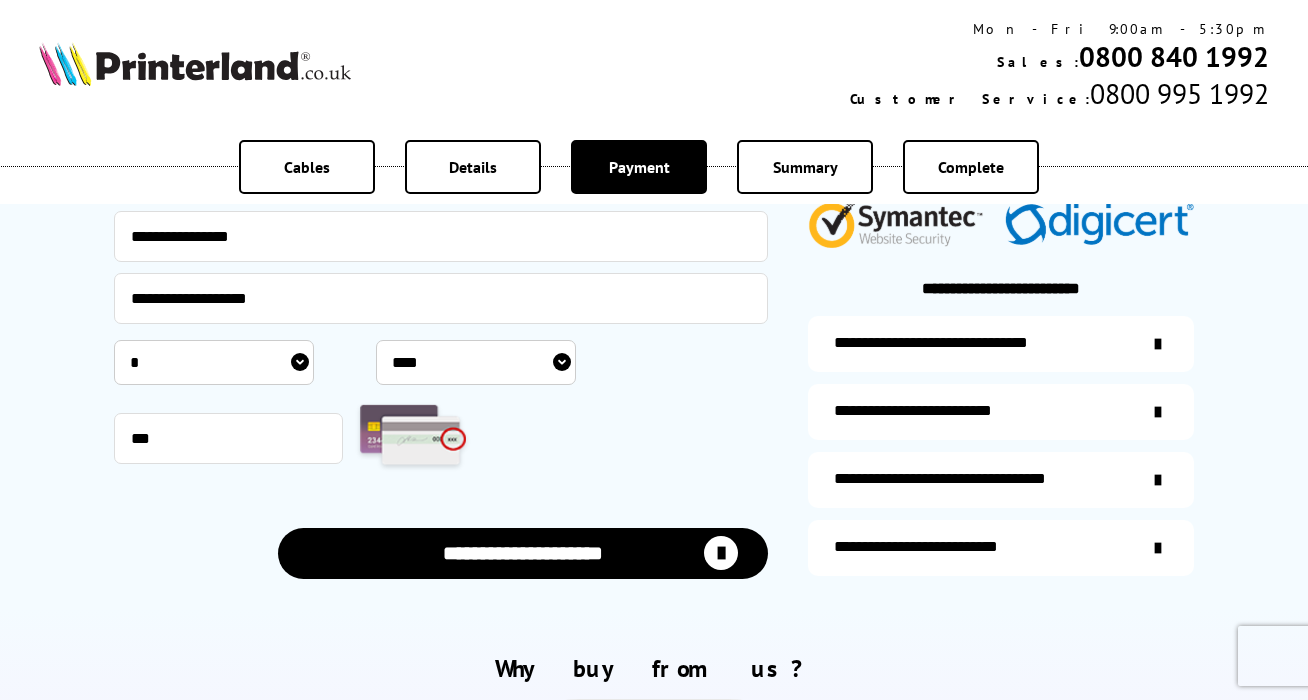 click at bounding box center (721, 553) 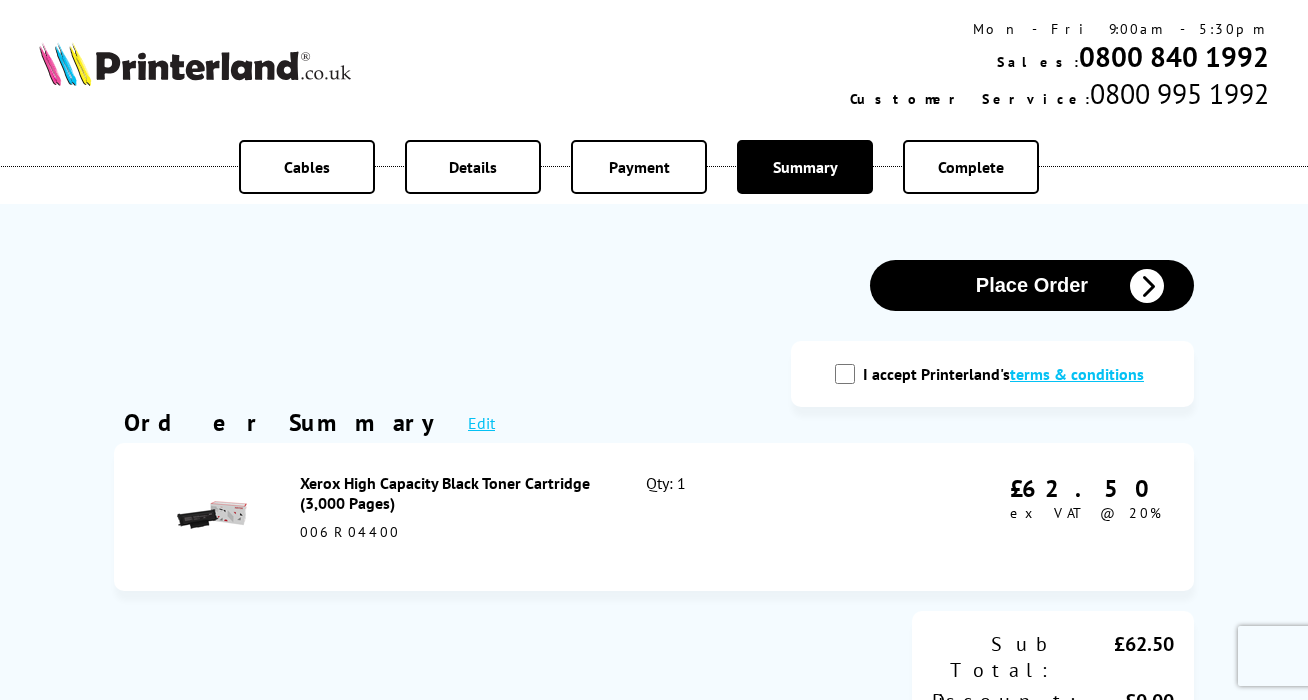 scroll, scrollTop: 0, scrollLeft: 0, axis: both 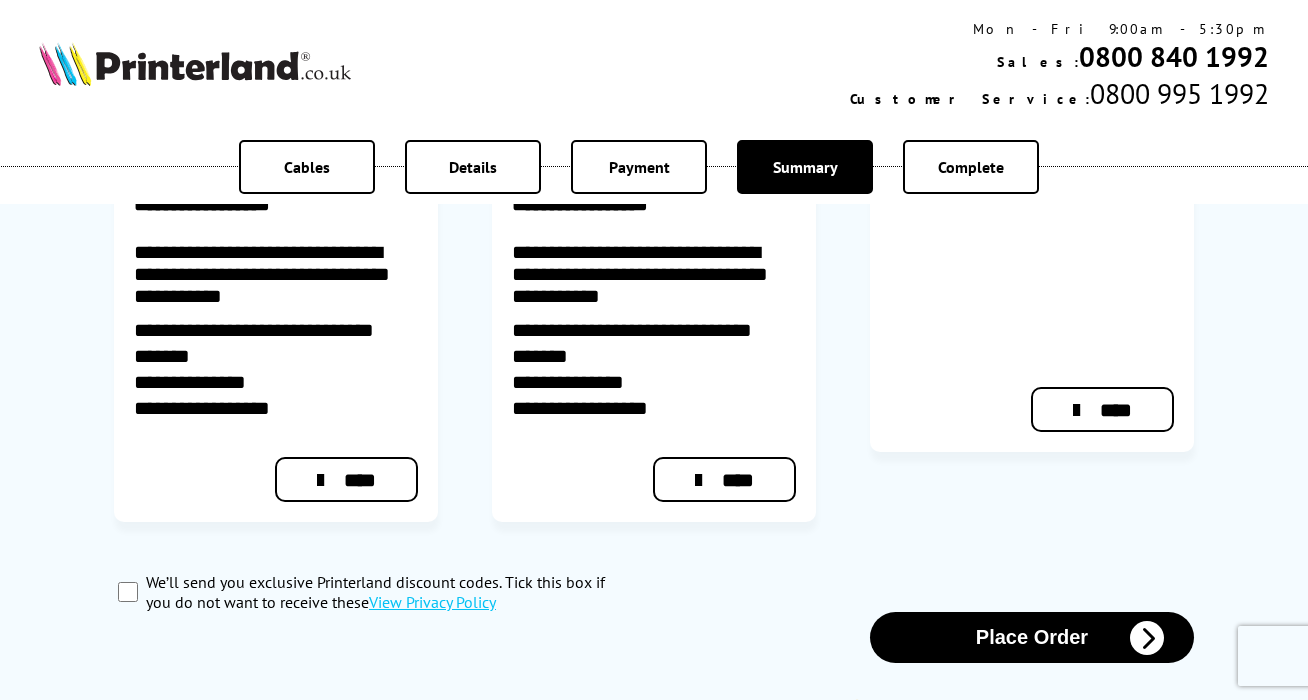 click on "We’ll send you exclusive Printerland discount codes. Tick this box if you do not want to receive these
View Privacy Policy" at bounding box center [128, 592] 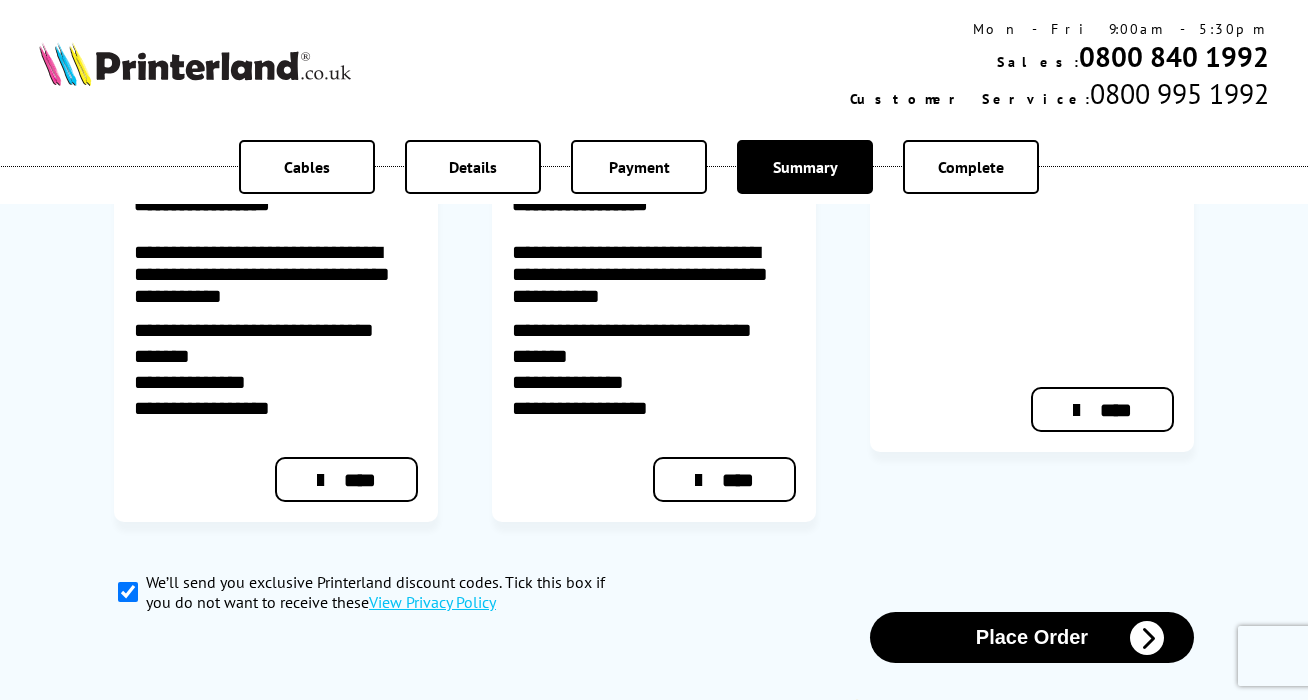 click at bounding box center (1147, 638) 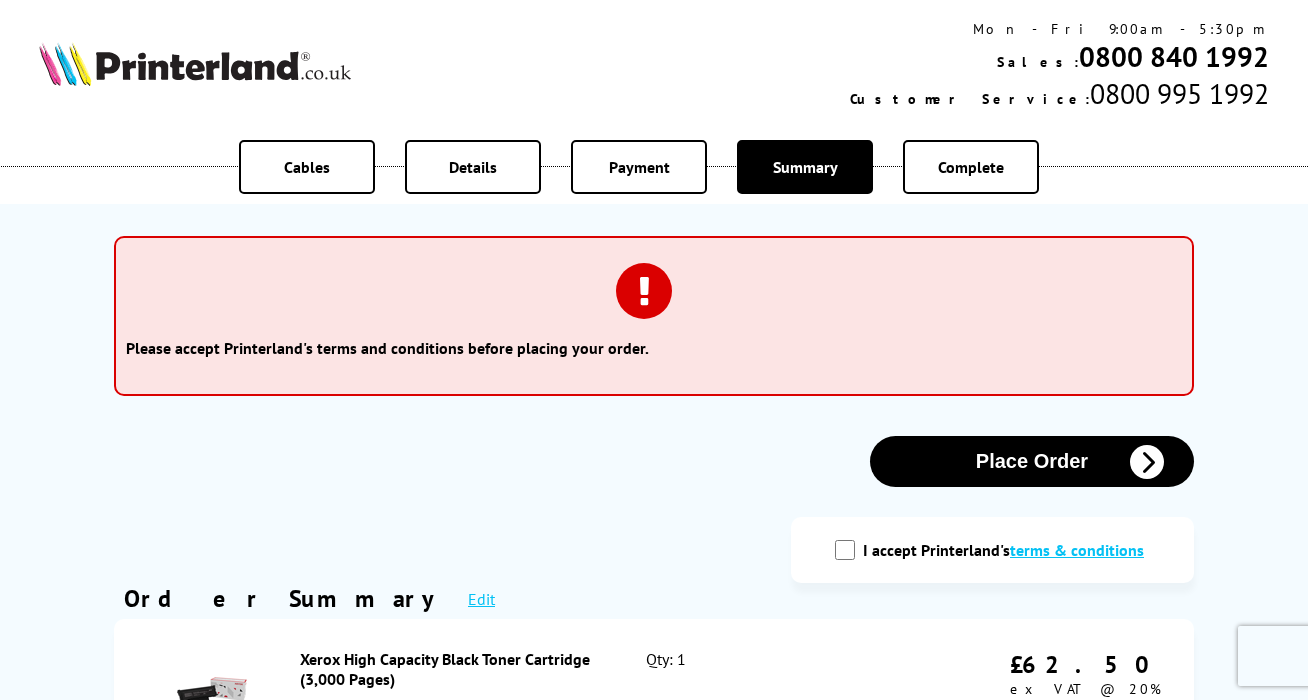 scroll, scrollTop: 0, scrollLeft: 0, axis: both 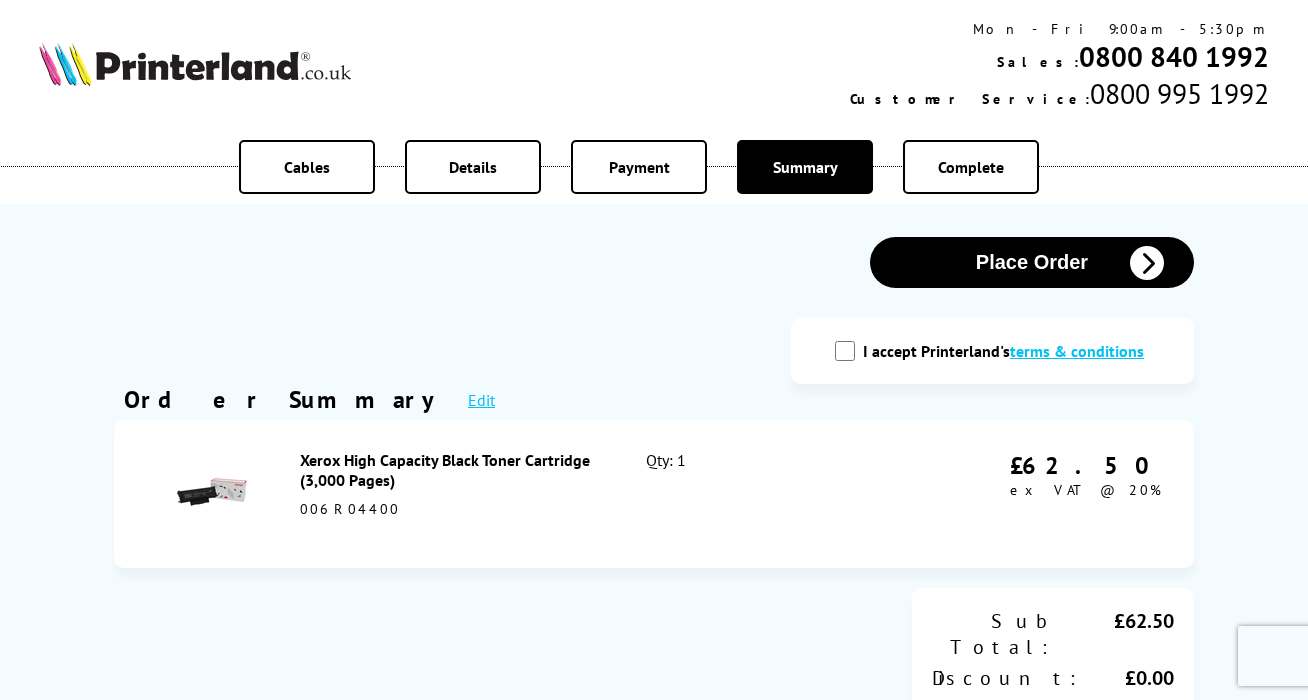 click on "I accept Printerland's  terms & conditions" at bounding box center [845, 351] 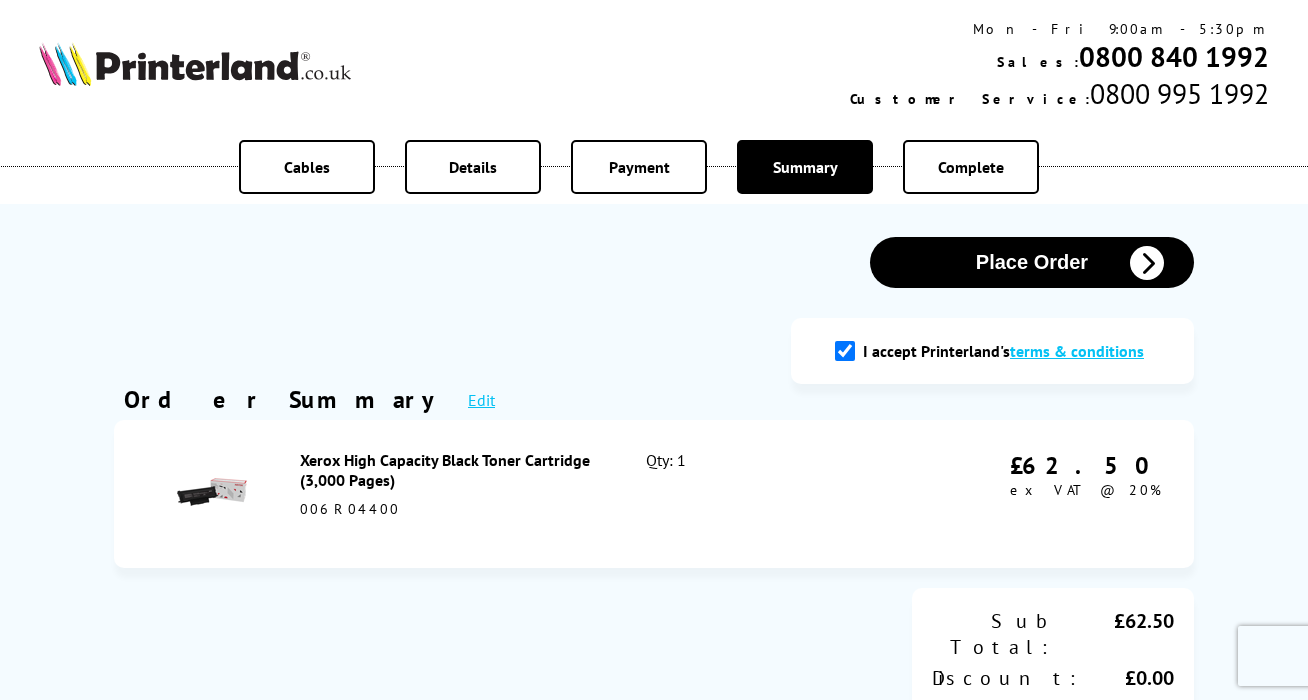 click on "Place Order" at bounding box center (1032, 262) 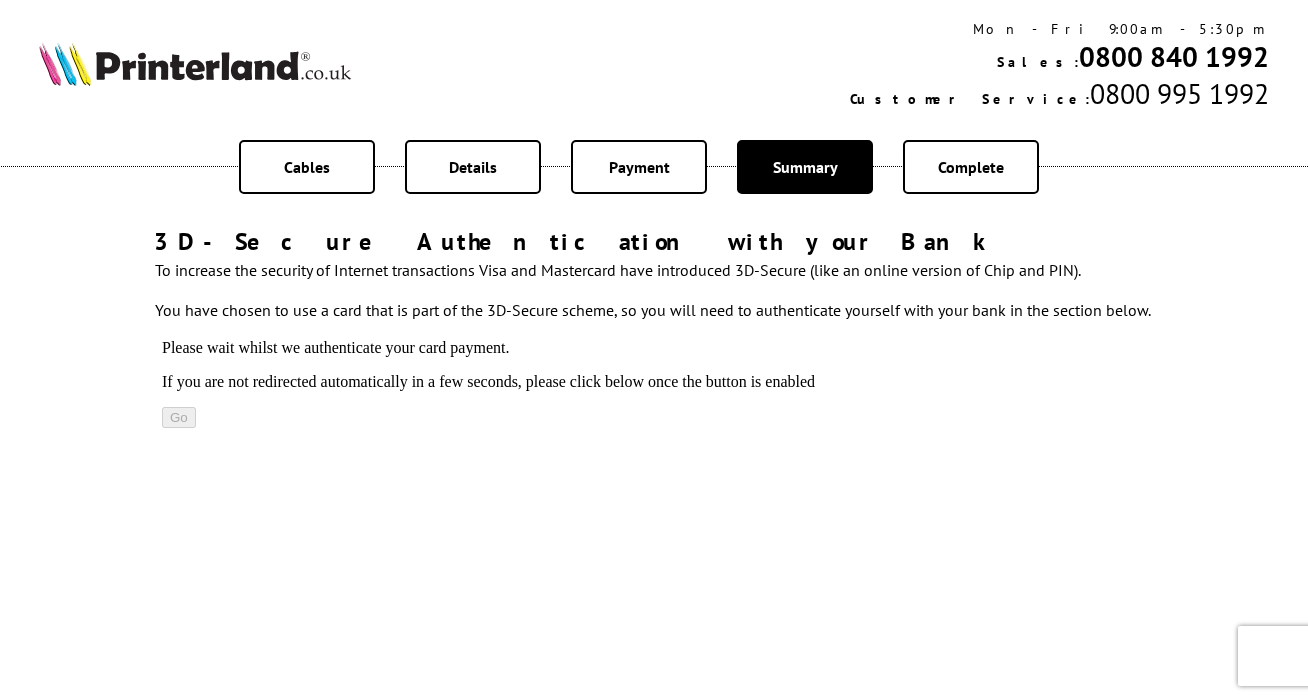 scroll, scrollTop: 0, scrollLeft: 0, axis: both 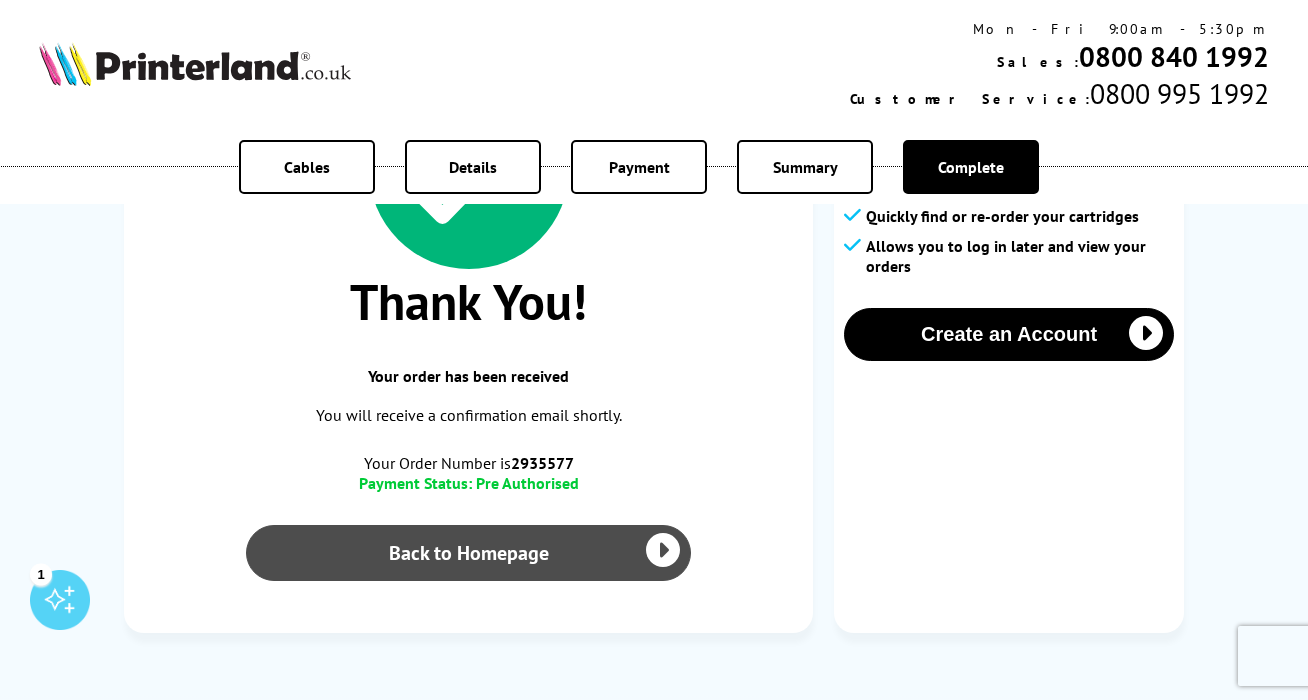 click at bounding box center [663, 550] 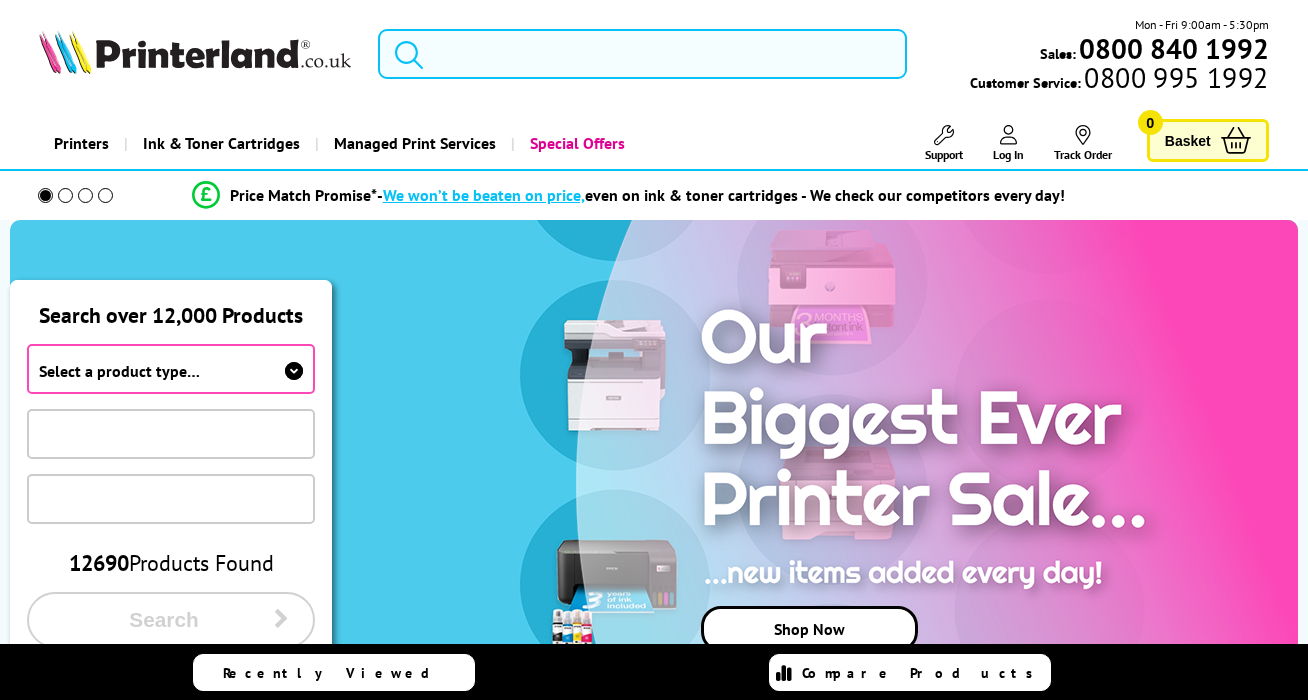 scroll, scrollTop: 0, scrollLeft: 0, axis: both 